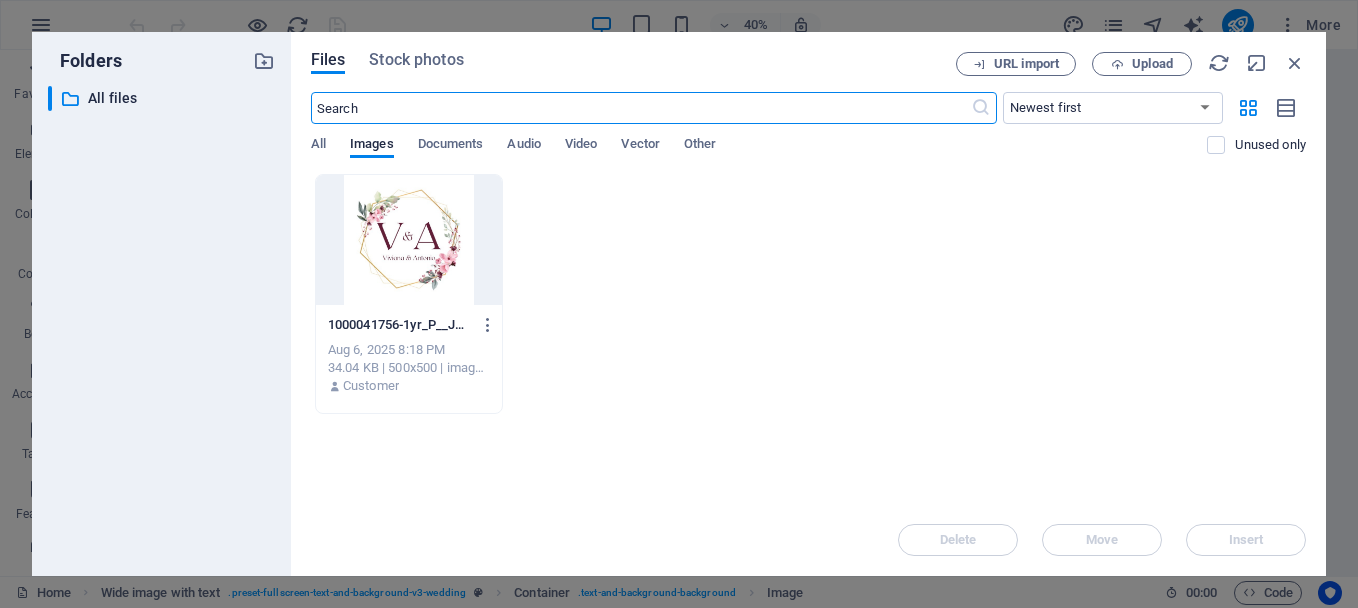 select on "%" 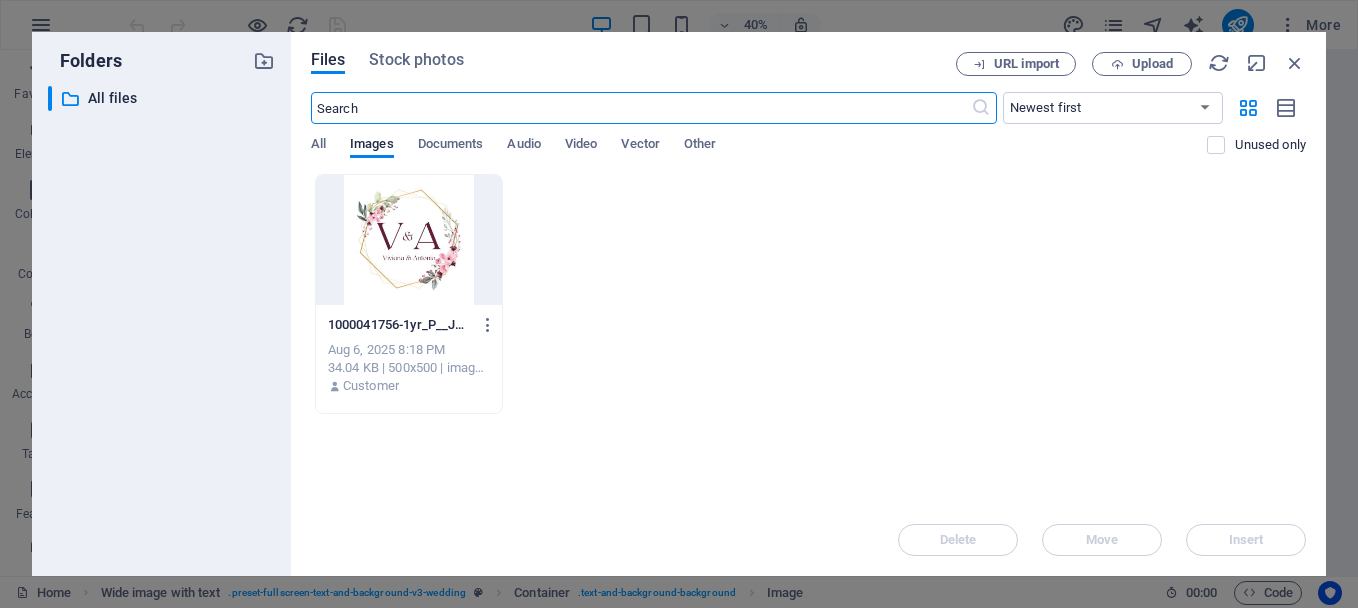 scroll, scrollTop: 0, scrollLeft: 0, axis: both 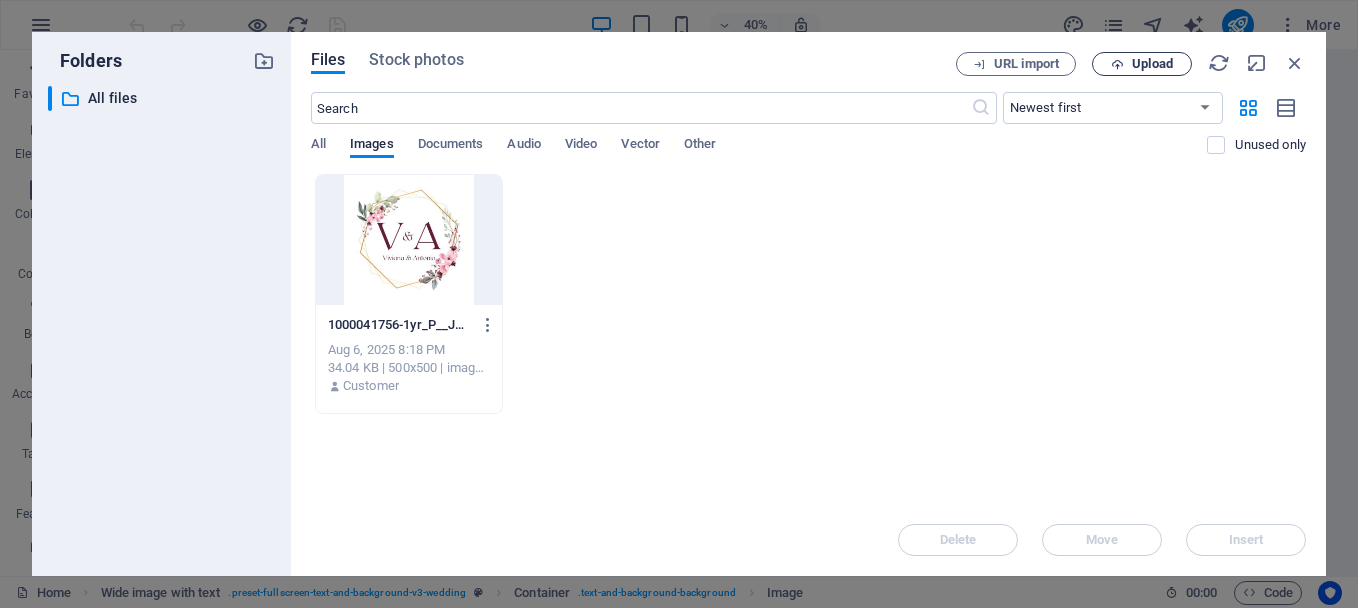 click on "Upload" at bounding box center (1152, 64) 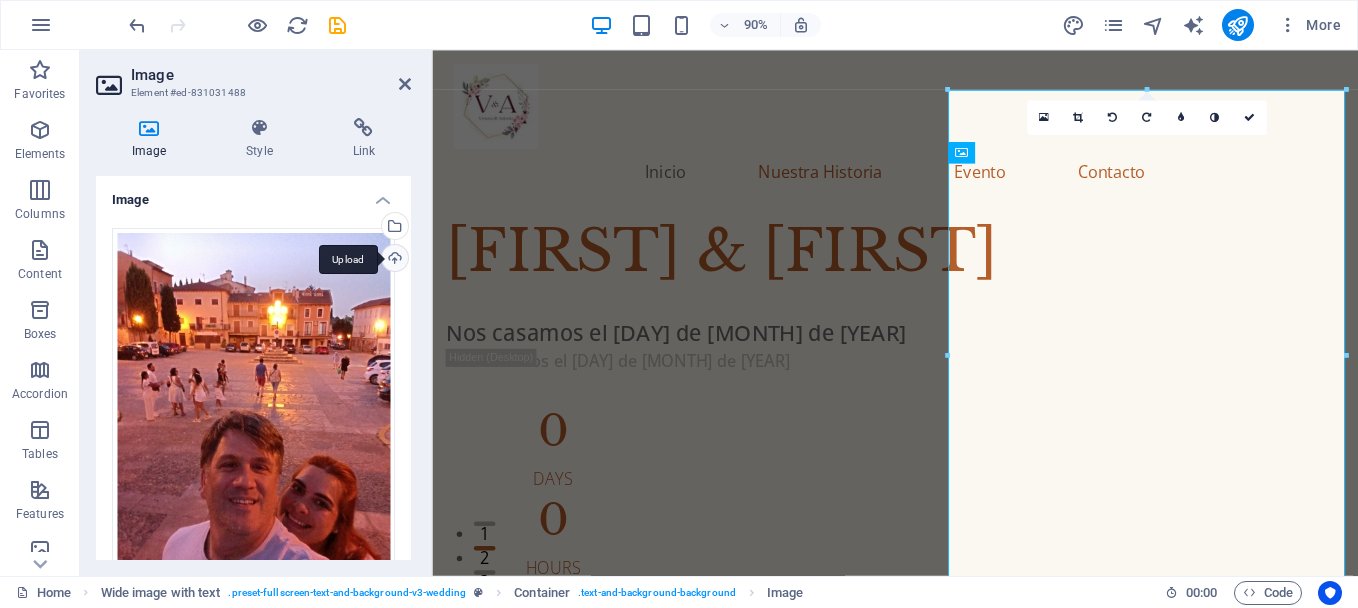 click on "Upload" at bounding box center [393, 260] 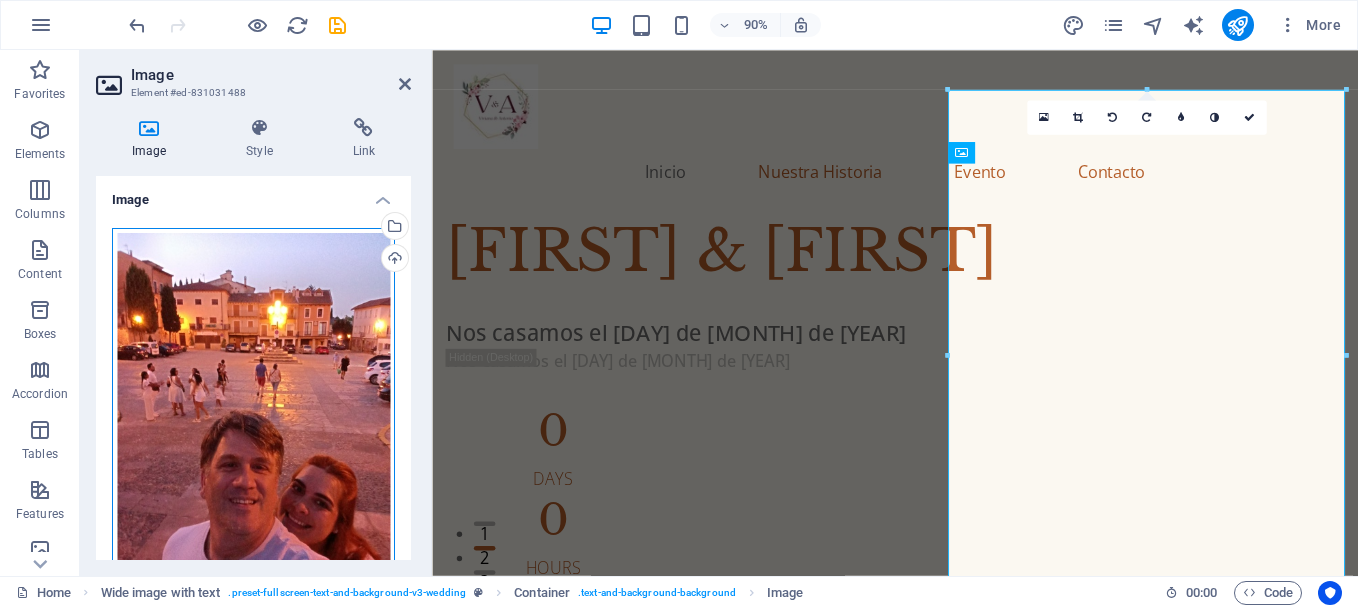 click on "Drag files here, click to choose files or select files from Files or our free stock photos & videos" at bounding box center [253, 415] 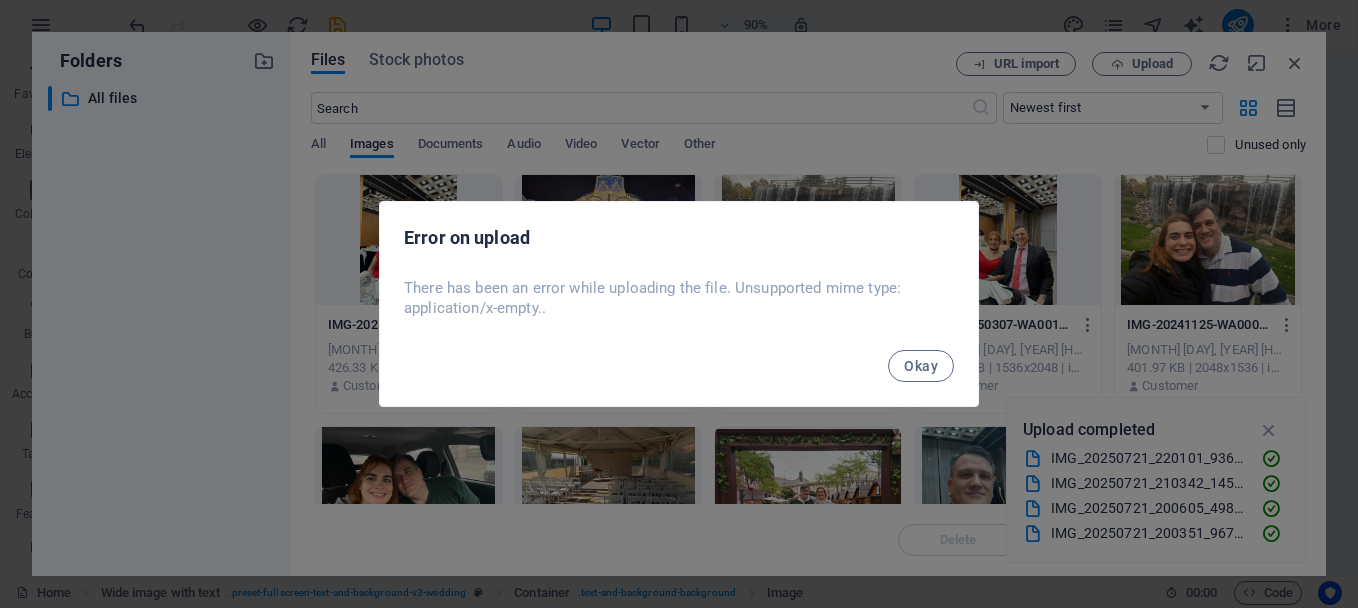click on "Error on upload There has been an error while uploading the file.   Unsupported mime type: application/x-empty.  . Okay" at bounding box center [679, 304] 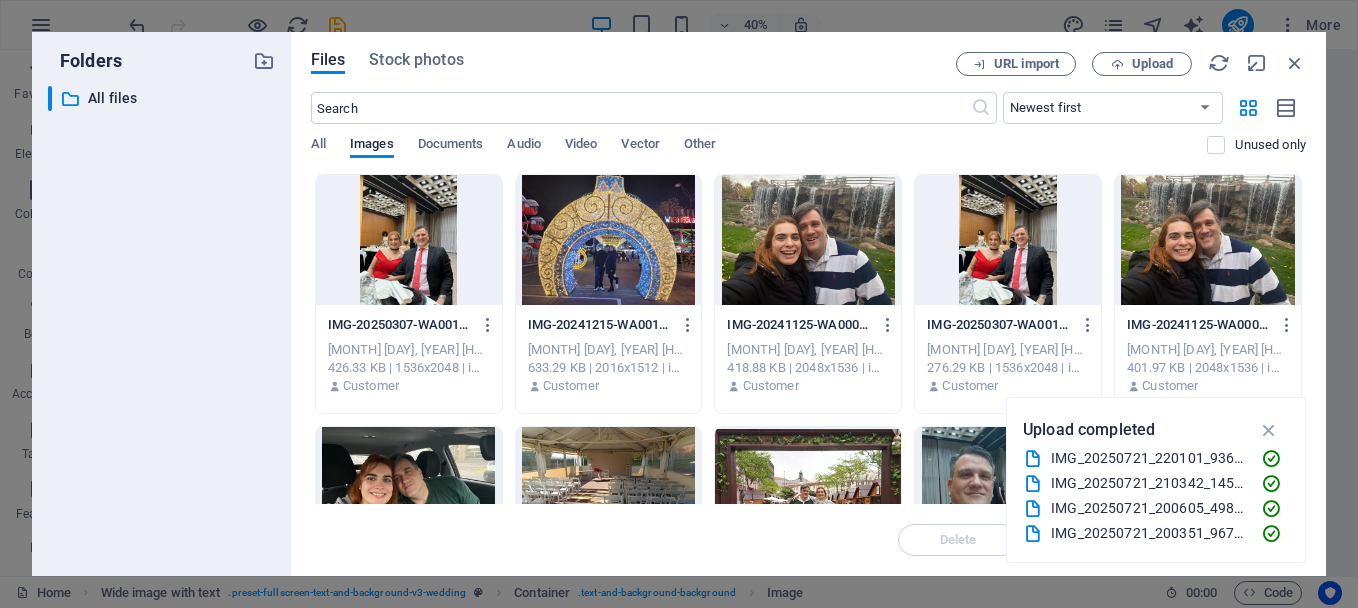click at bounding box center [409, 492] 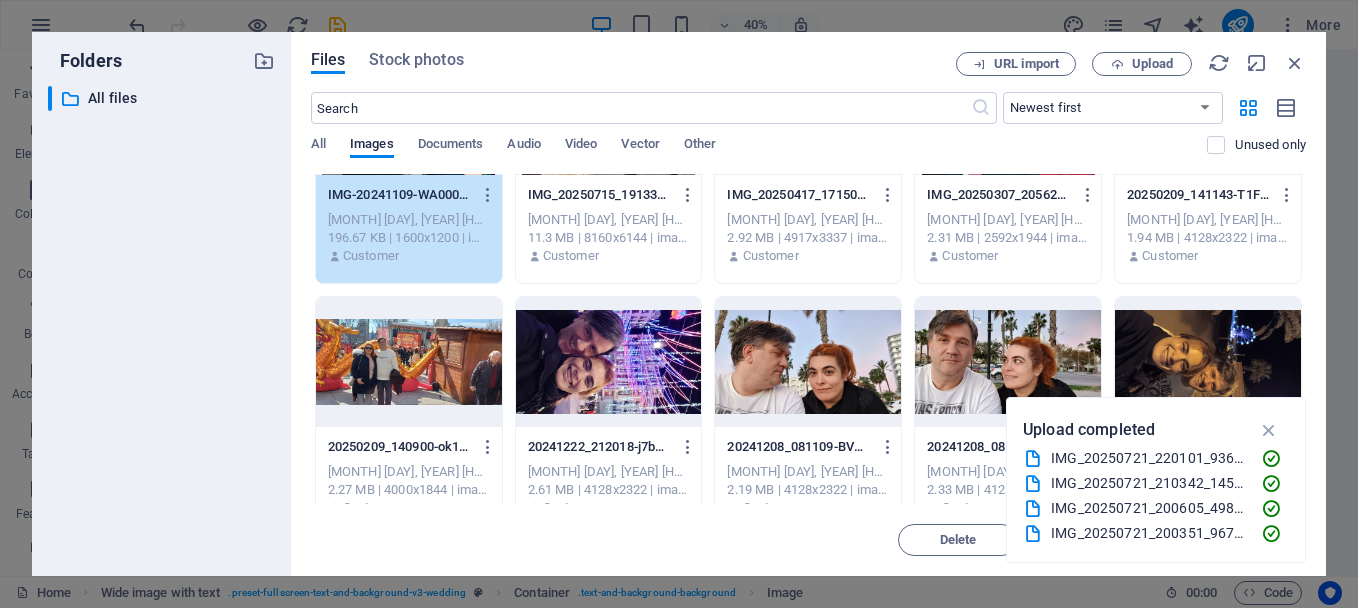 scroll, scrollTop: 393, scrollLeft: 0, axis: vertical 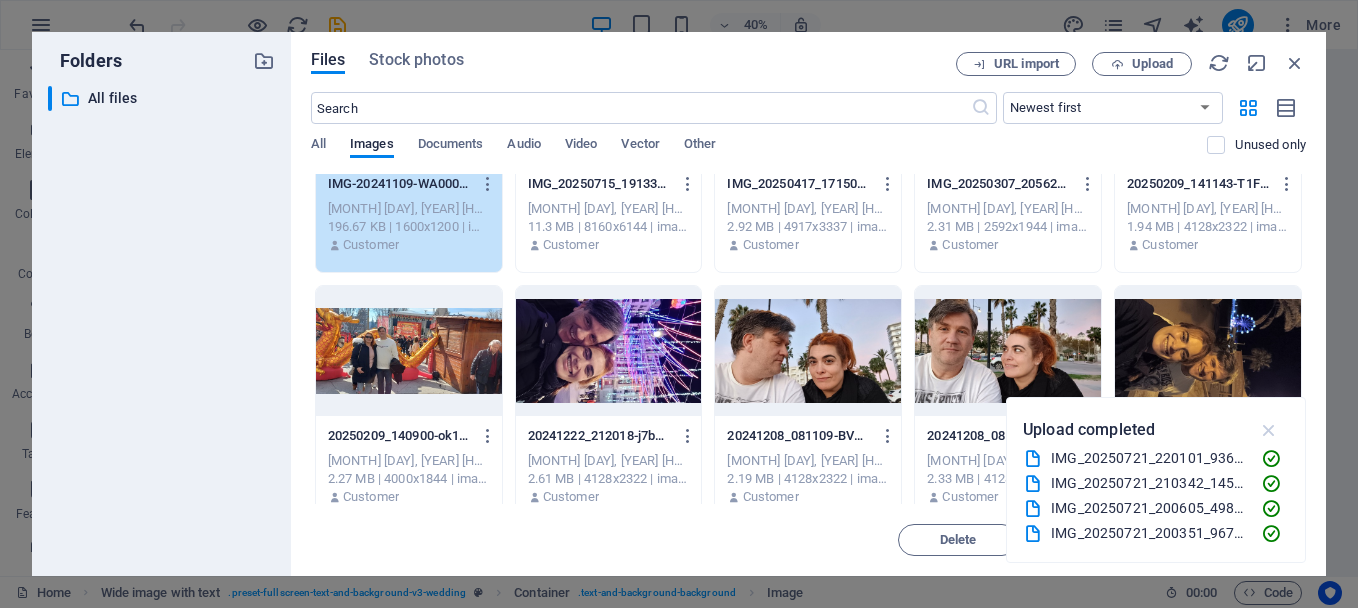 click at bounding box center (1269, 430) 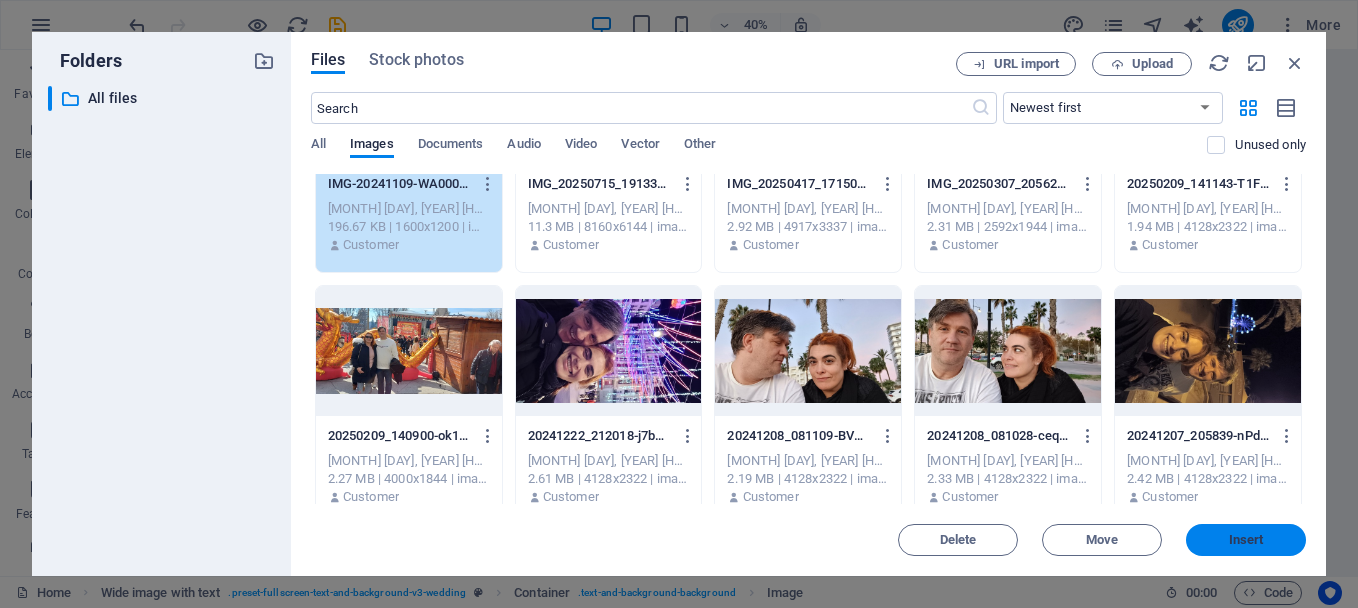 click on "Insert" at bounding box center [1246, 540] 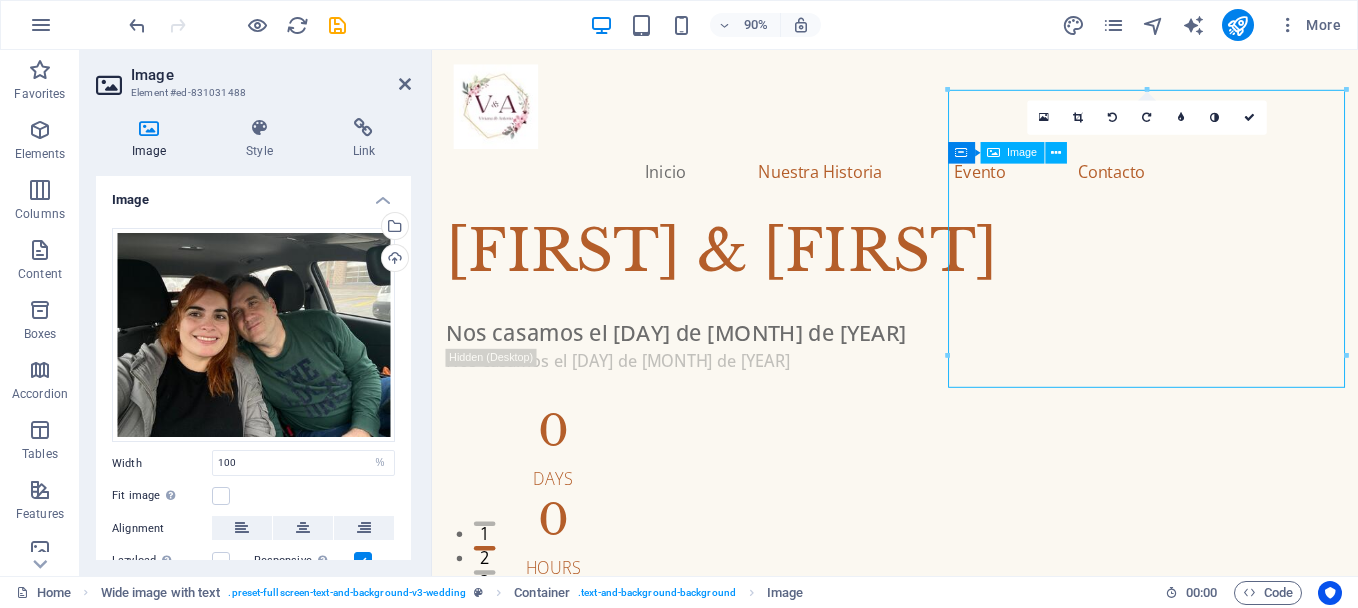 drag, startPoint x: 1241, startPoint y: 285, endPoint x: 1246, endPoint y: 319, distance: 34.36568 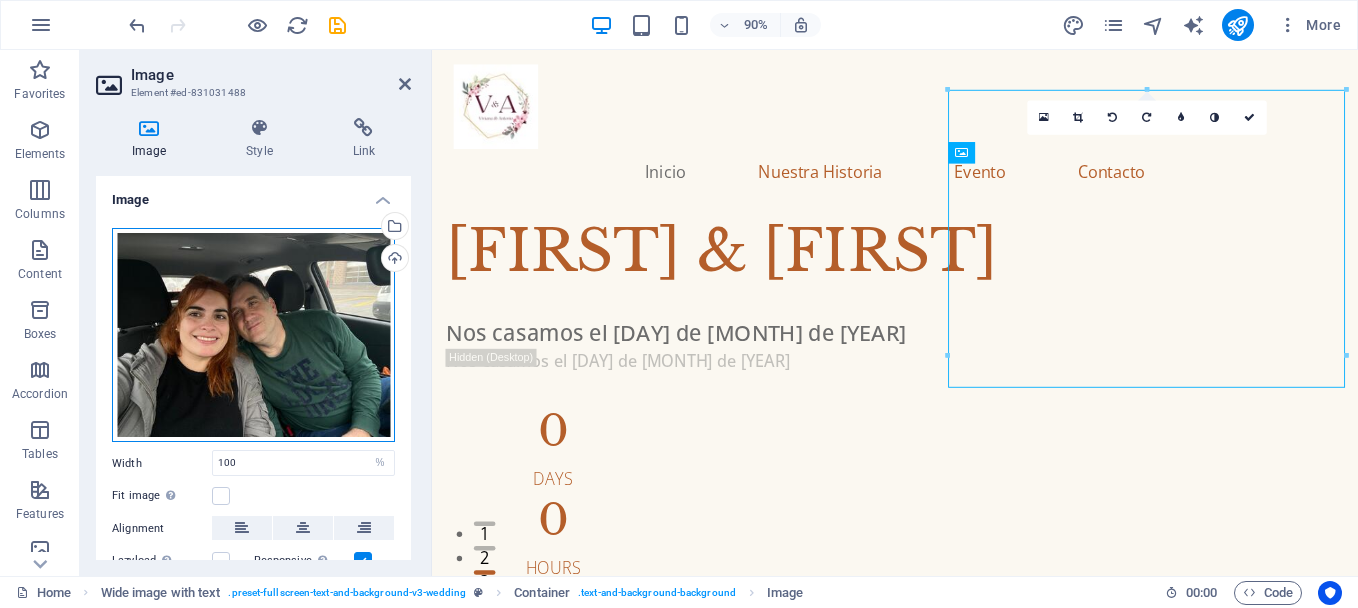 click on "Drag files here, click to choose files or select files from Files or our free stock photos & videos" at bounding box center [253, 335] 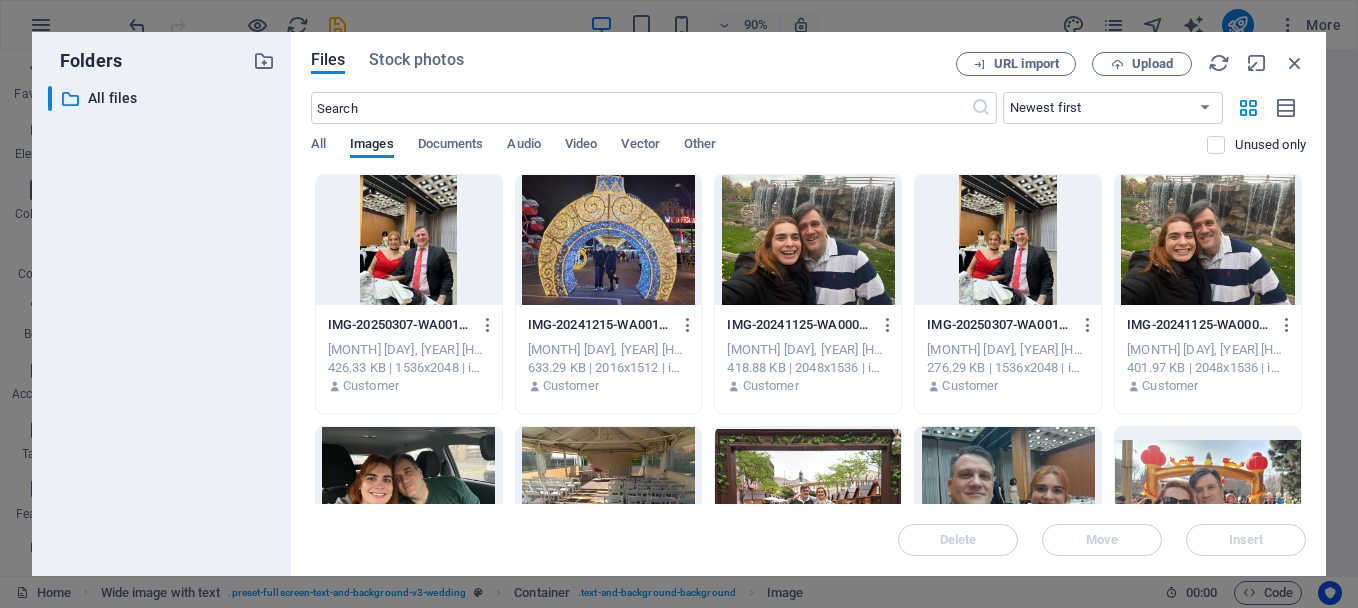 click on "​ All files All files" at bounding box center (161, 323) 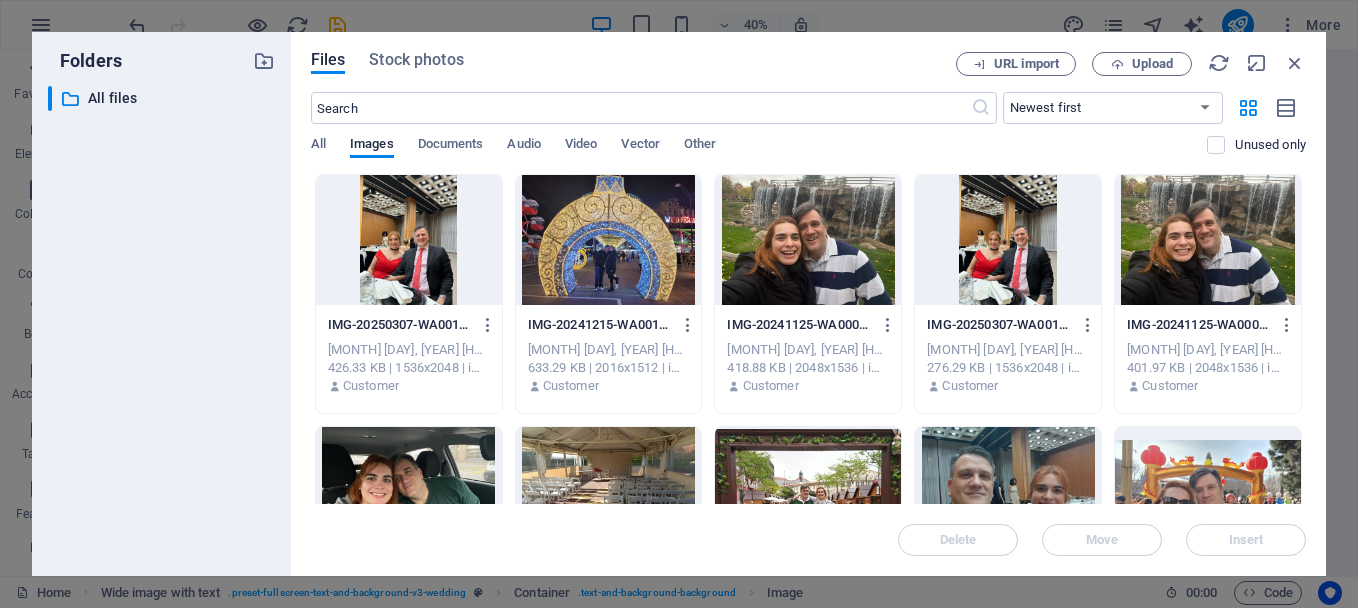 click at bounding box center [808, 240] 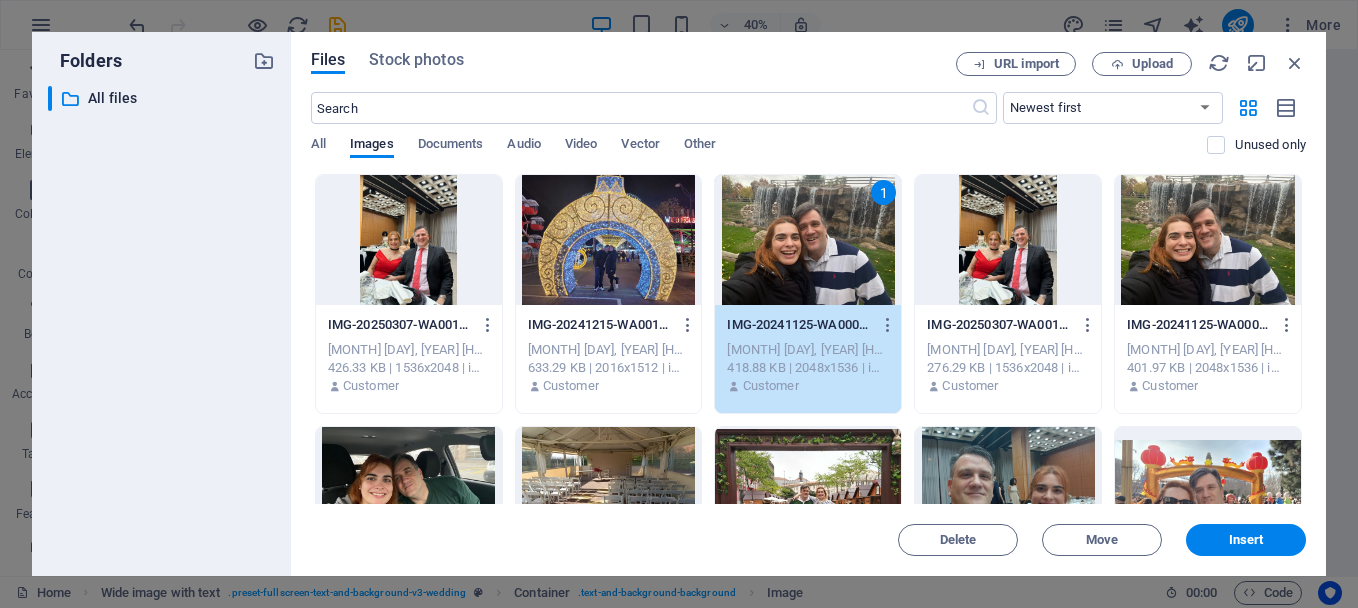 click on "1" at bounding box center (808, 240) 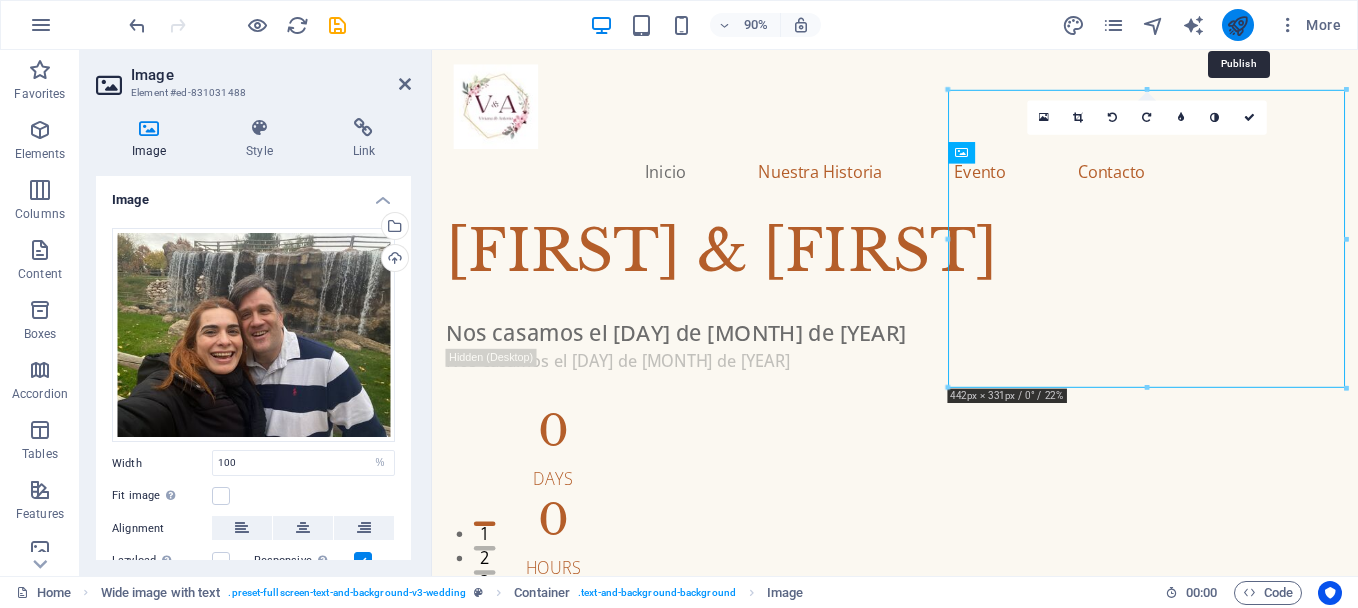 click at bounding box center (1237, 25) 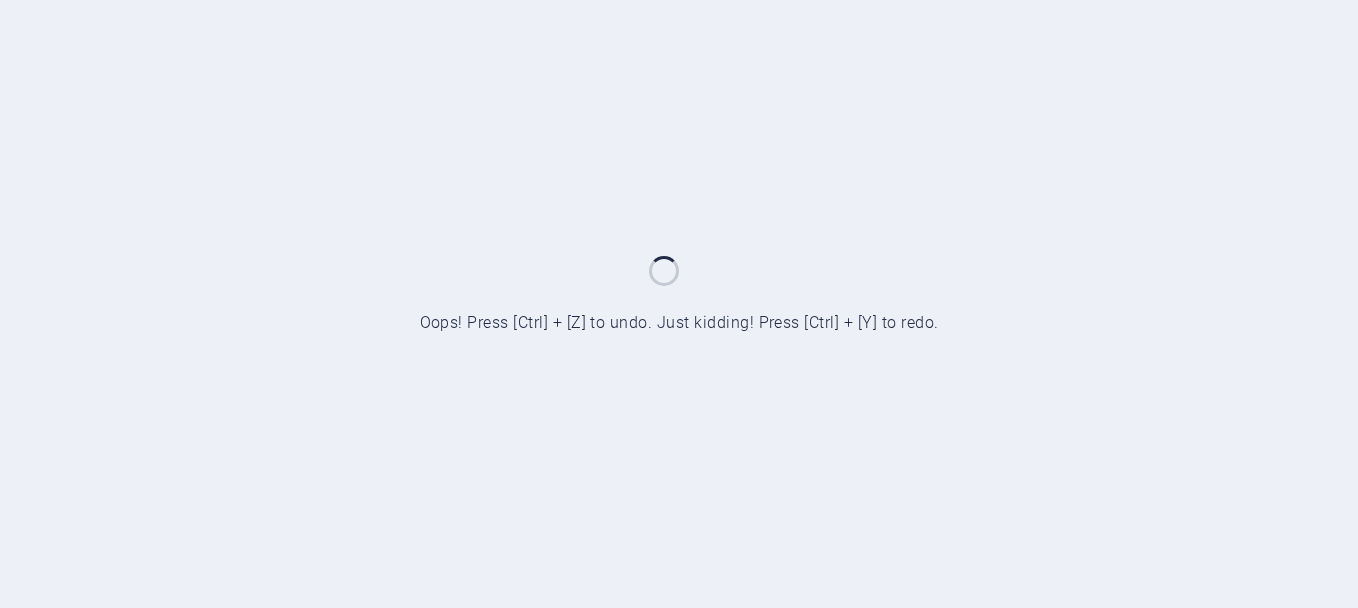 scroll, scrollTop: 0, scrollLeft: 0, axis: both 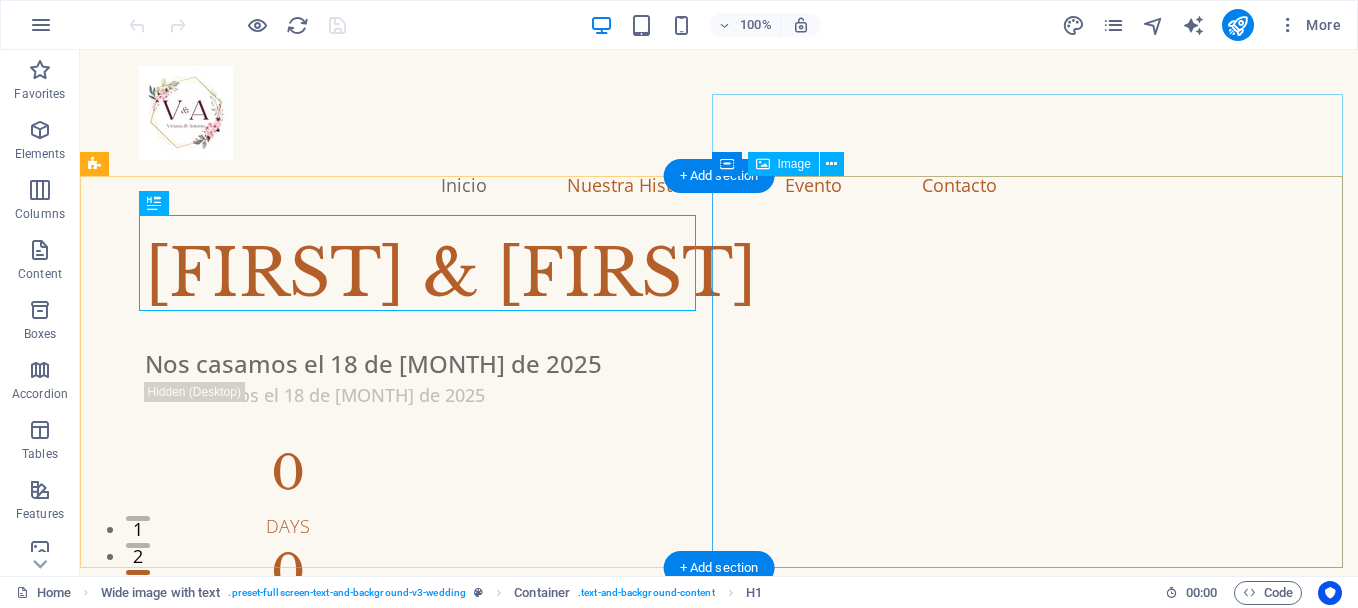 click at bounding box center (719, 1234) 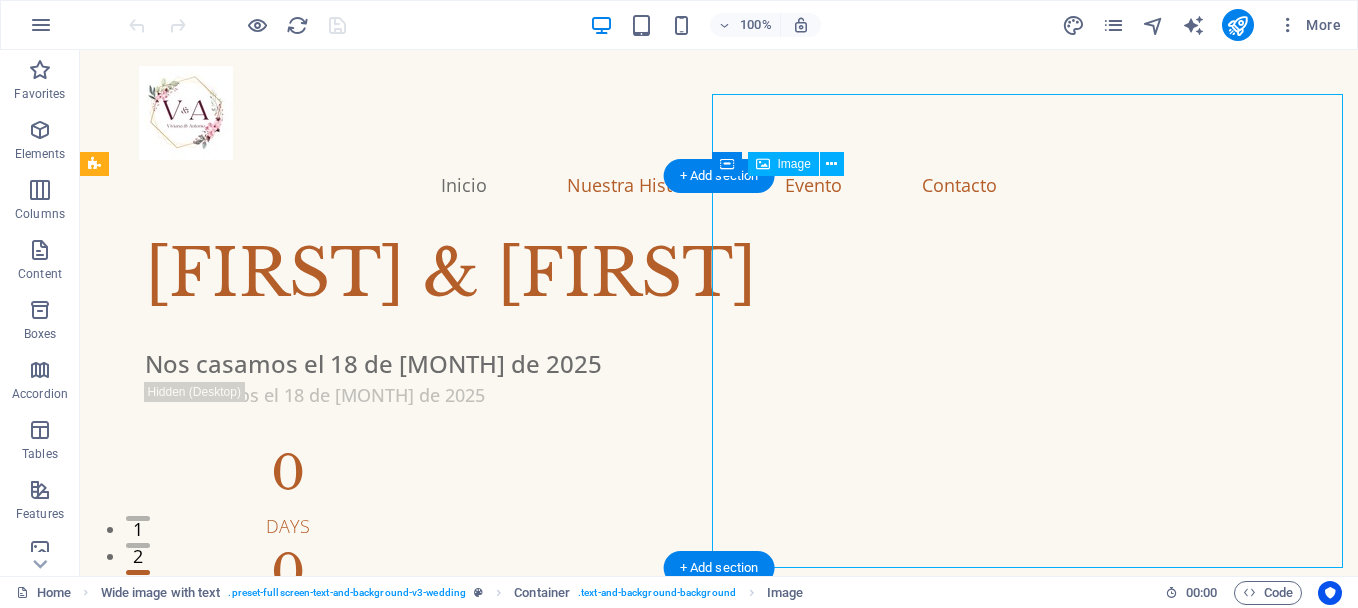 click at bounding box center (719, 1234) 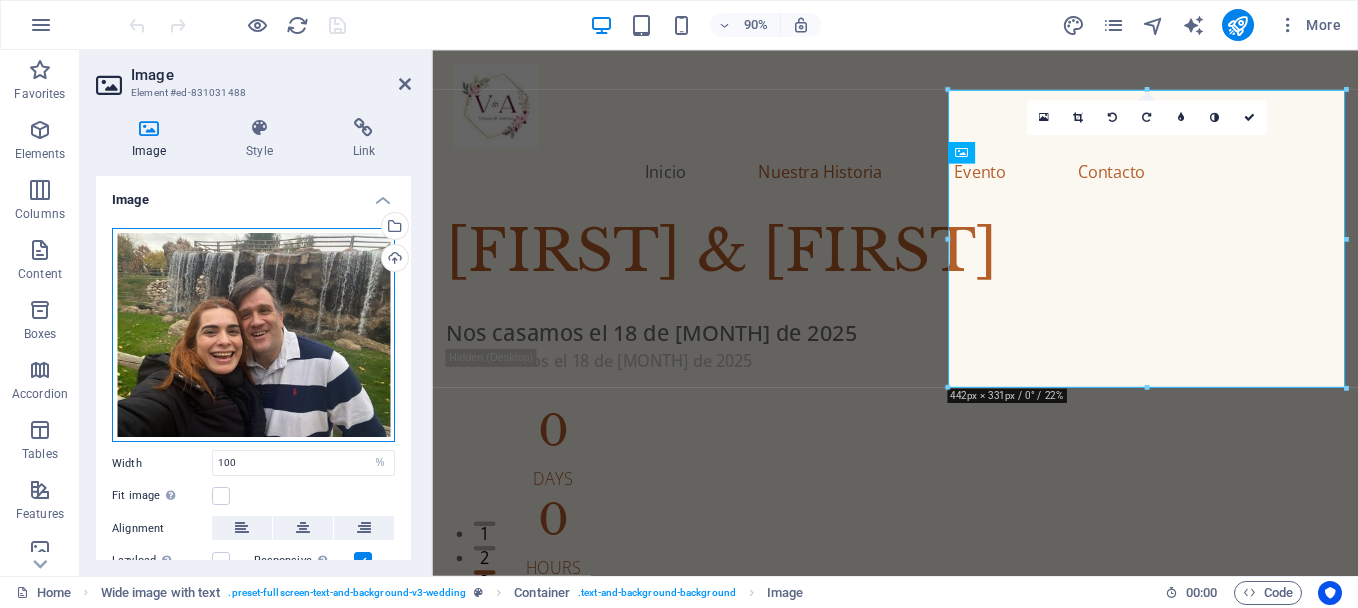 click on "Drag files here, click to choose files or select files from Files or our free stock photos & videos" at bounding box center (253, 335) 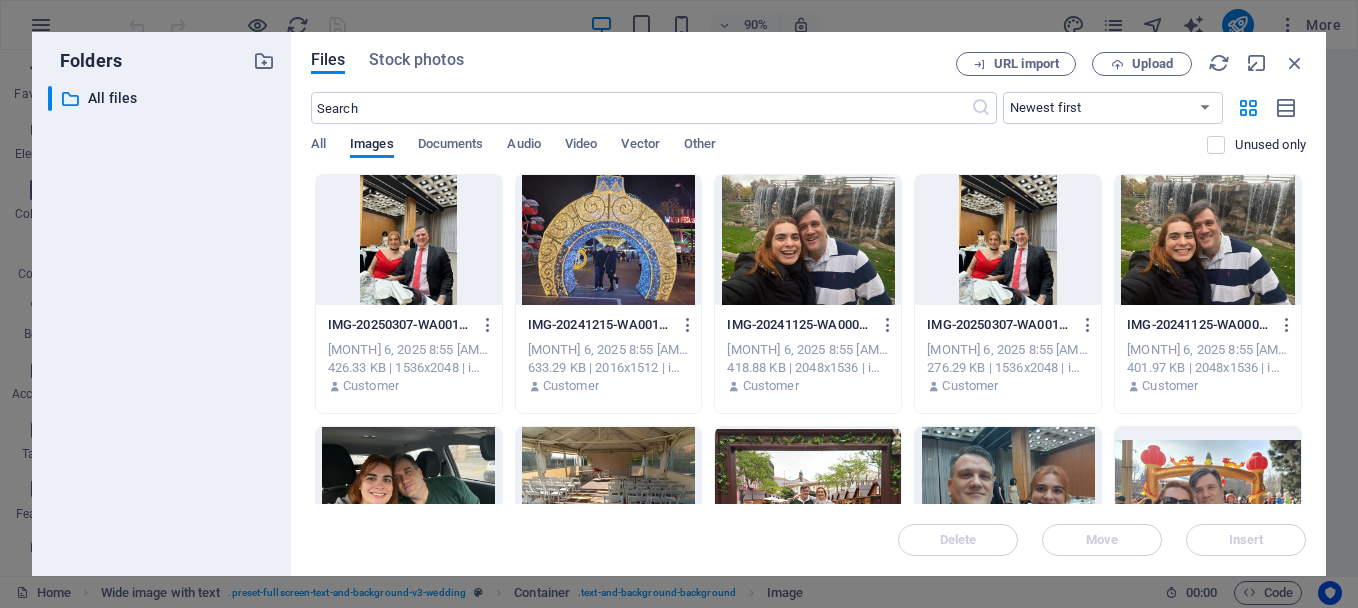 click on "Files Stock photos URL import Upload ​ Newest first Oldest first Name (A-Z) Name (Z-A) Size (0-9) Size (9-0) Resolution (0-9) Resolution (9-0) All Images Documents Audio Video Vector Other Unused only Drop files here to upload them instantly IMG-20250307-WA0017-KjwJdxQSzHzBwtmhKq1zuQ.jpg IMG-20250307-WA0017-KjwJdxQSzHzBwtmhKq1zuQ.jpg Aug 6, 2025 8:55 PM 426.33 KB | 1536x2048 | image/jpeg Customer IMG-20241215-WA0018-r2x0jkOs16VkUkp1qslWDw.jpg IMG-20241215-WA0018-r2x0jkOs16VkUkp1qslWDw.jpg Aug 6, 2025 8:55 PM 633.29 KB | 2016x1512 | image/jpeg Customer IMG-20241125-WA0009-U006SxETl_oEQ9DqjN_SkA.jpg IMG-20241125-WA0009-U006SxETl_oEQ9DqjN_SkA.jpg Aug 6, 2025 8:55 PM 418.88 KB | 2048x1536 | image/jpeg Customer IMG-20250307-WA0013-J-7I4TeJMJcZG09MjIaMkg.jpg IMG-20250307-WA0013-J-7I4TeJMJcZG09MjIaMkg.jpg Aug 6, 2025 8:55 PM 276.29 KB | 1536x2048 | image/jpeg Customer IMG-20241125-WA0008-YjsmdXJdxhYRWTMeRtBuXA.jpg IMG-20241125-WA0008-YjsmdXJdxhYRWTMeRtBuXA.jpg Aug 6, 2025 8:55 PM 401.97 KB | 2048x1536 | image/jpeg" at bounding box center [808, 304] 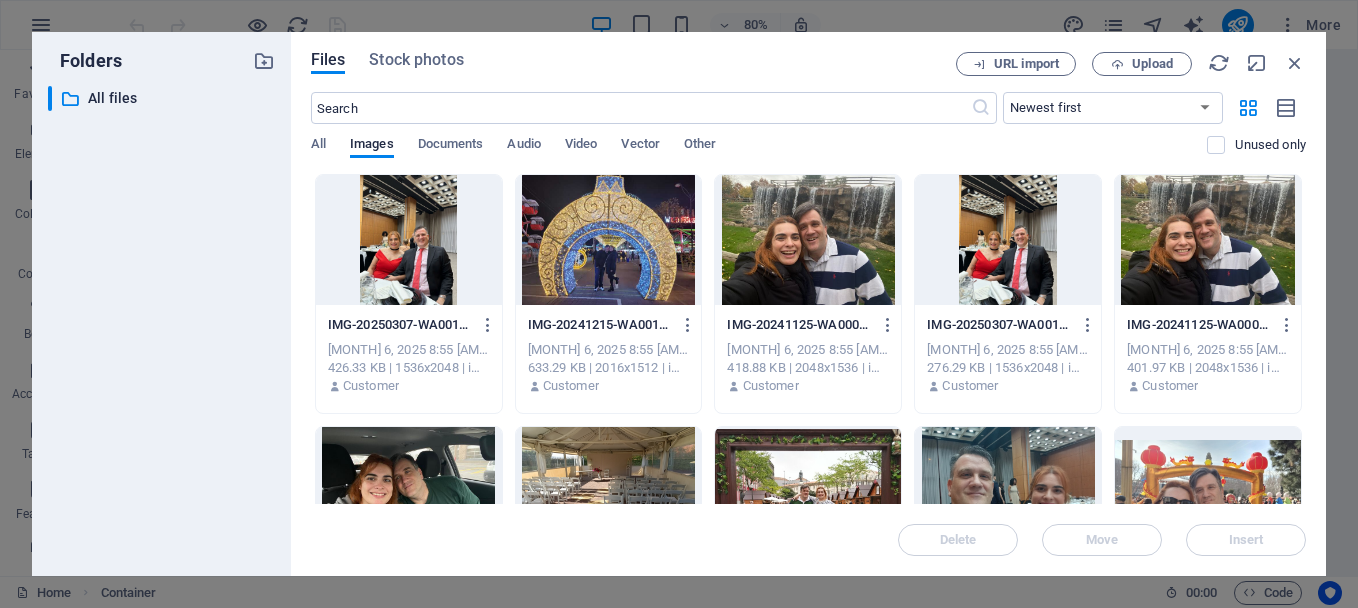 drag, startPoint x: 1308, startPoint y: 228, endPoint x: 1308, endPoint y: 256, distance: 28 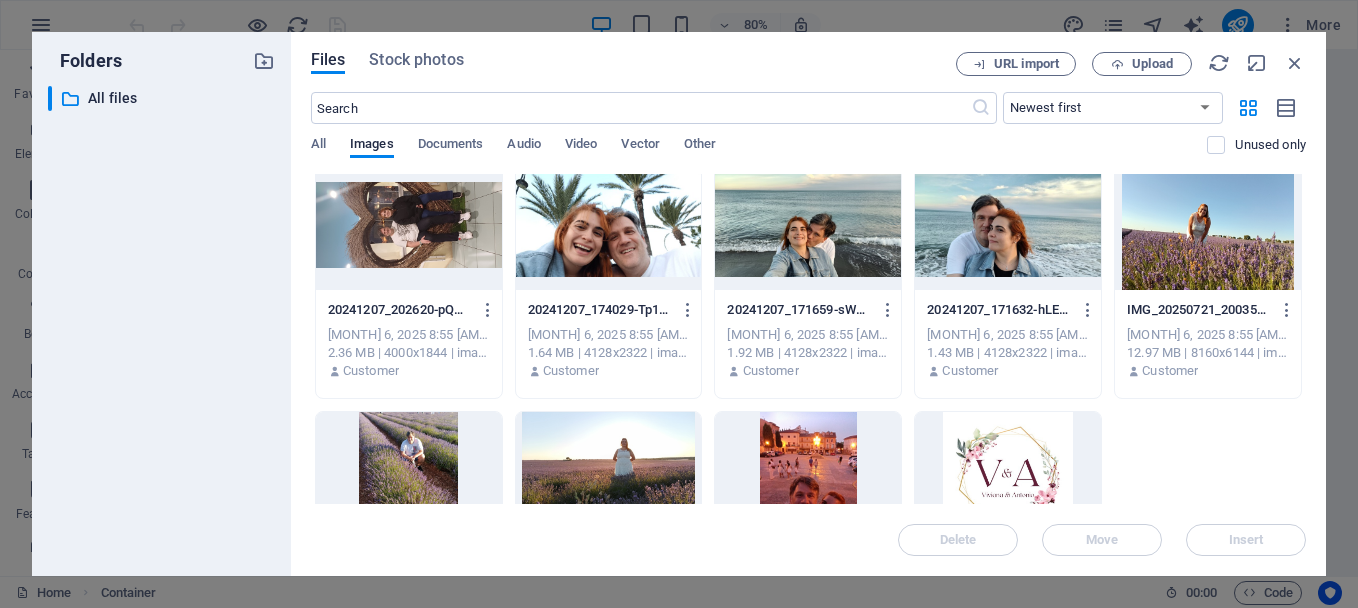 scroll, scrollTop: 695, scrollLeft: 0, axis: vertical 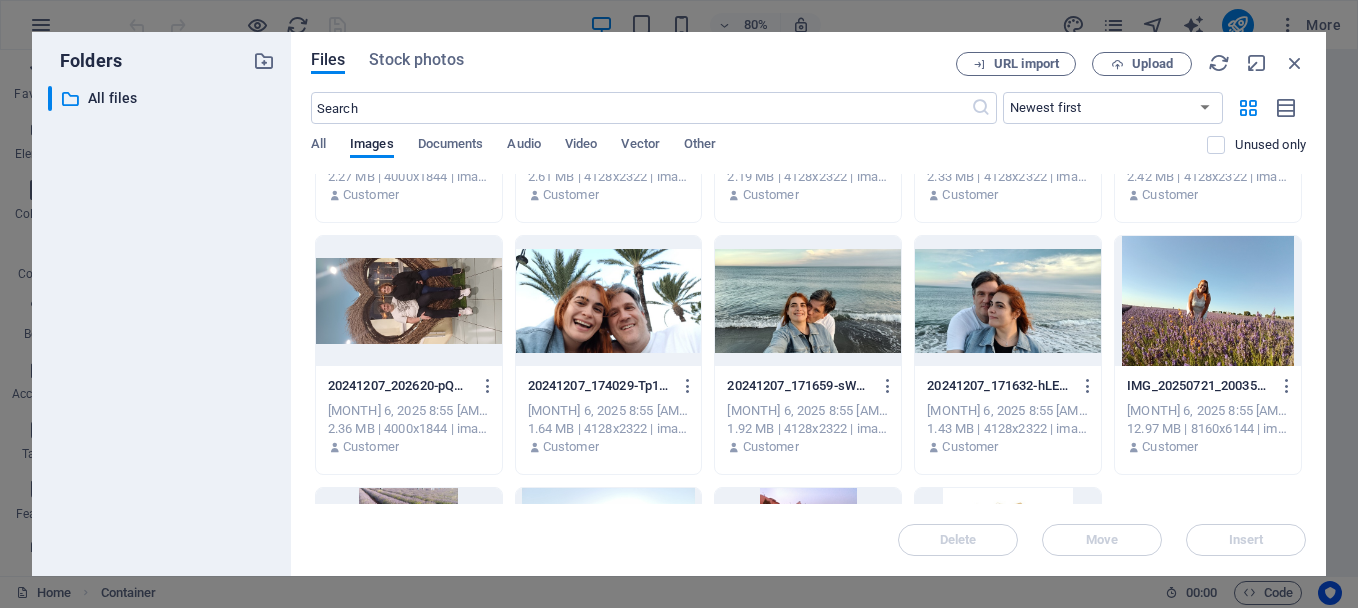 click at bounding box center [609, 301] 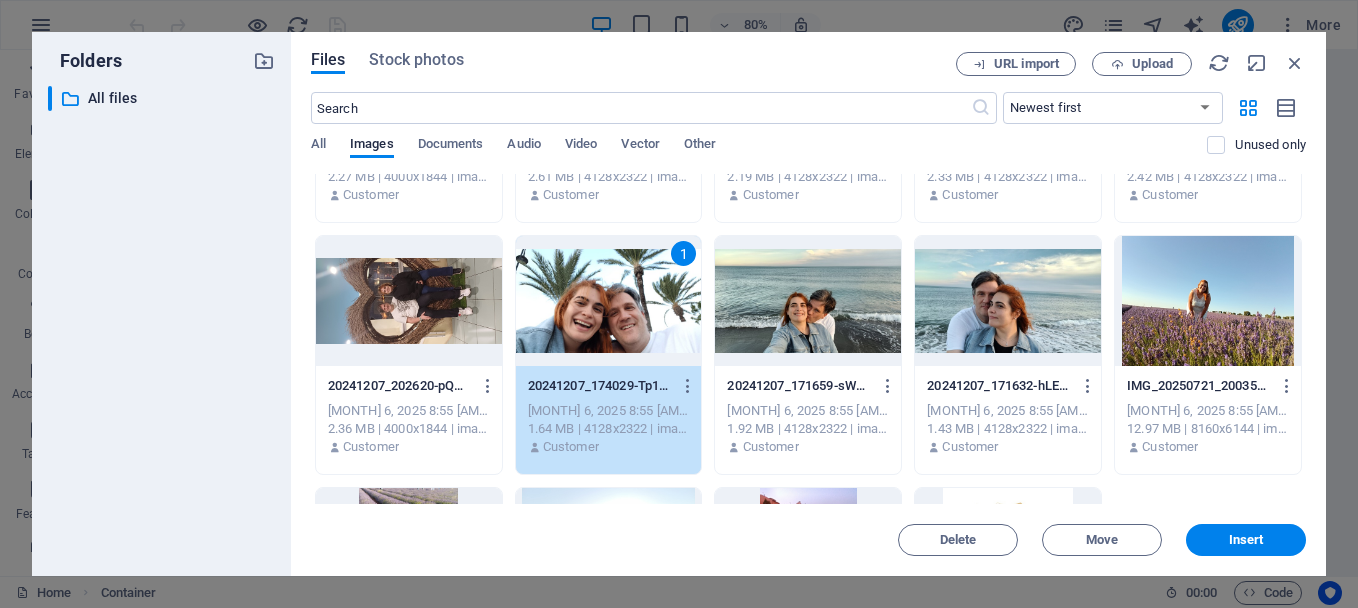 click on "1" at bounding box center (609, 301) 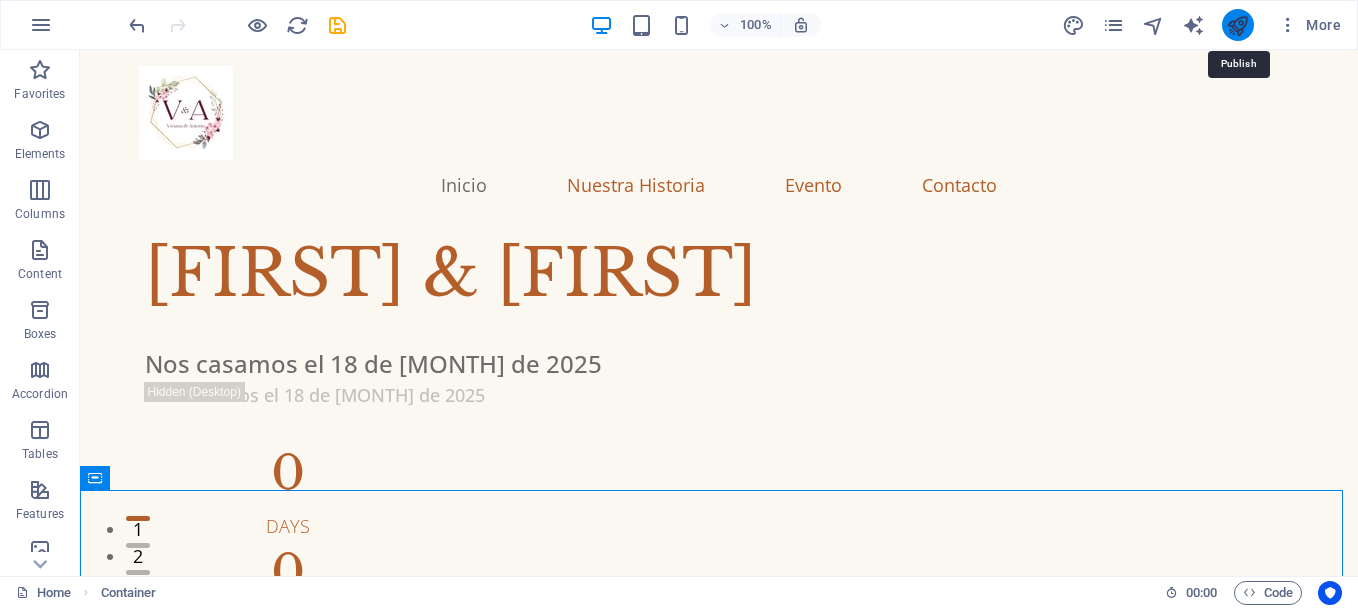 click at bounding box center (1237, 25) 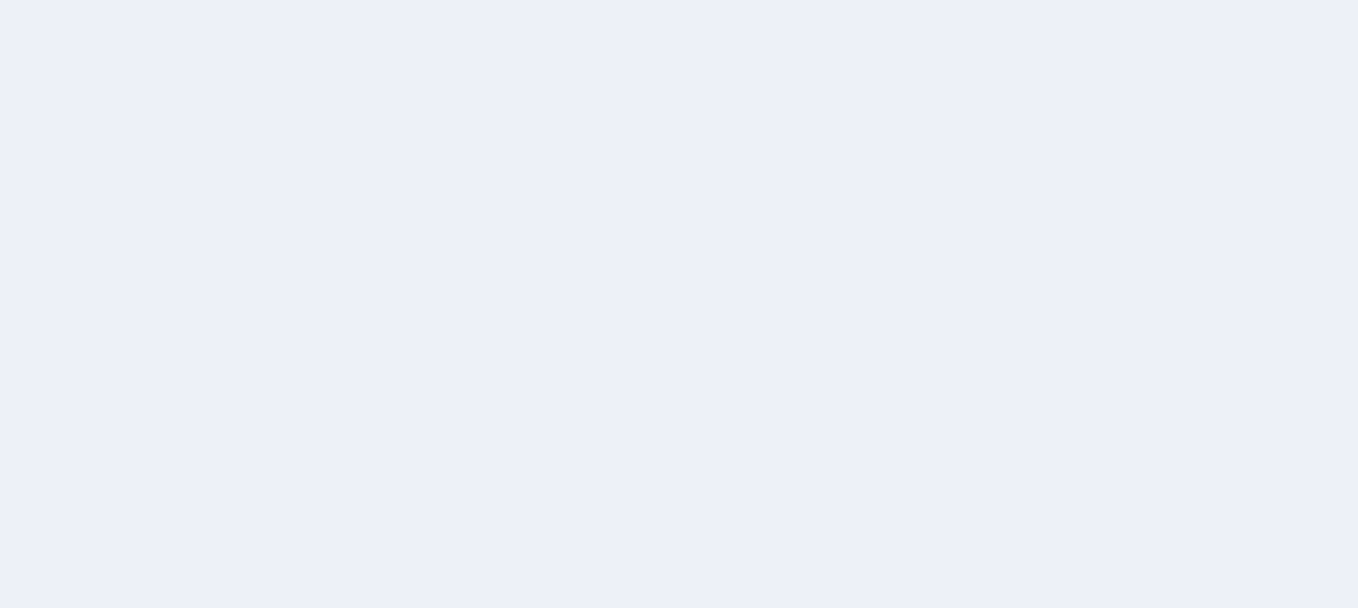 scroll, scrollTop: 0, scrollLeft: 0, axis: both 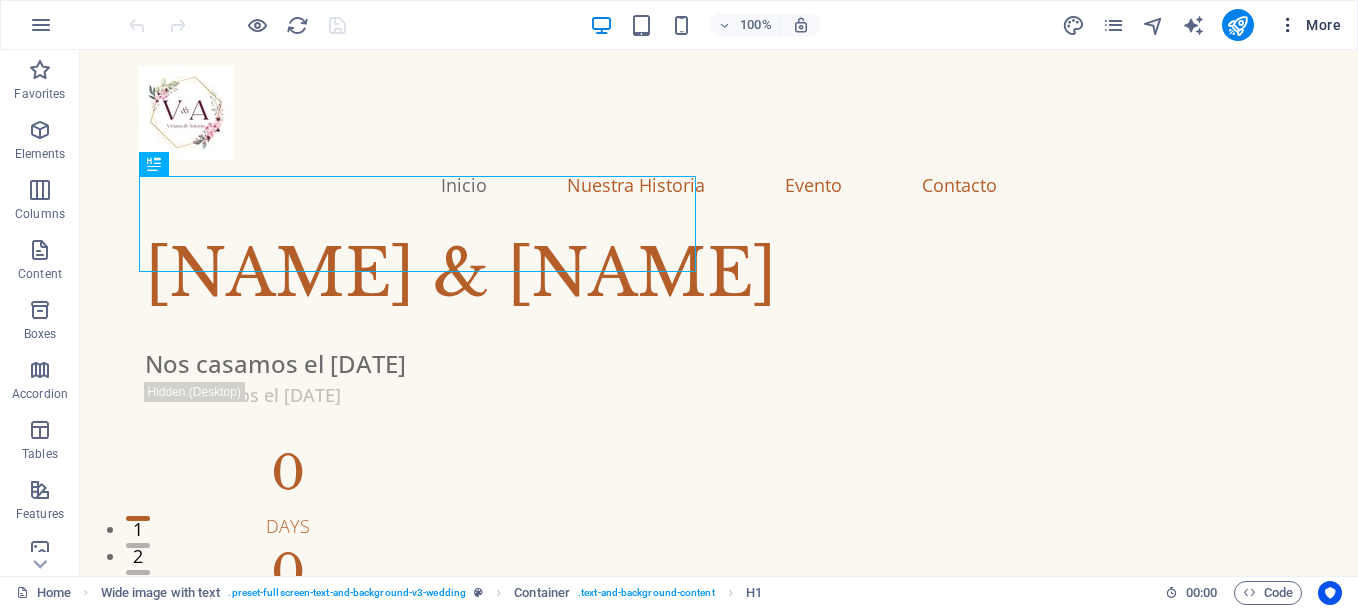 click on "More" at bounding box center [1309, 25] 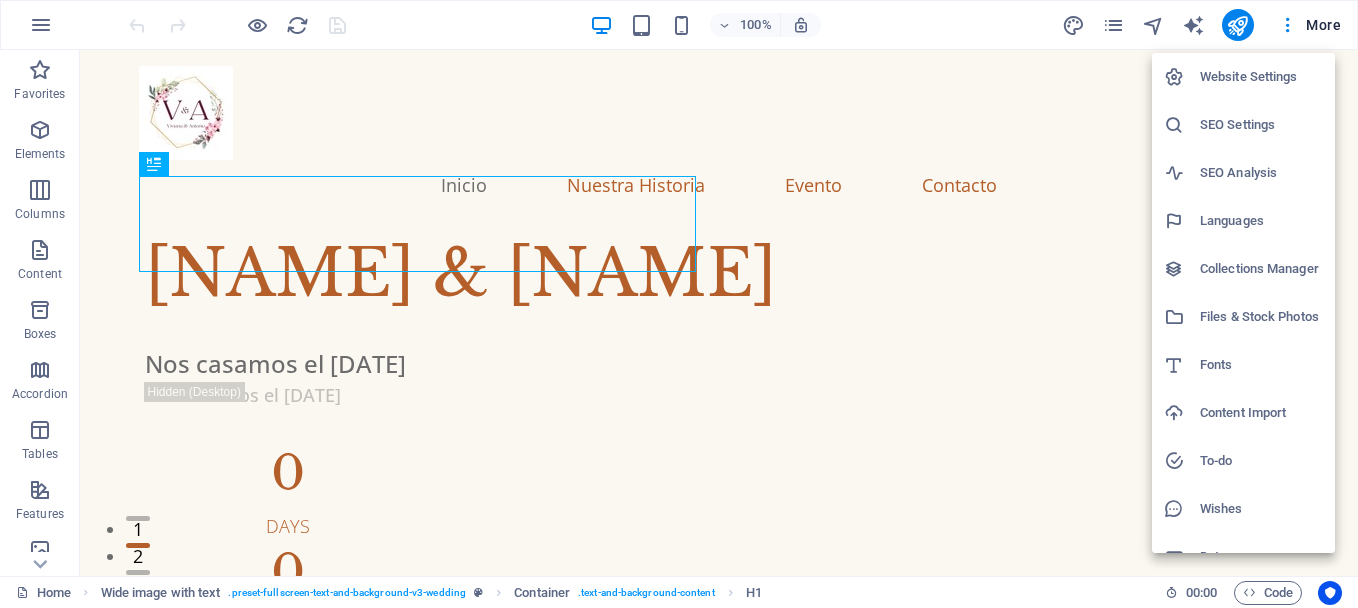 click on "Website Settings" at bounding box center [1261, 77] 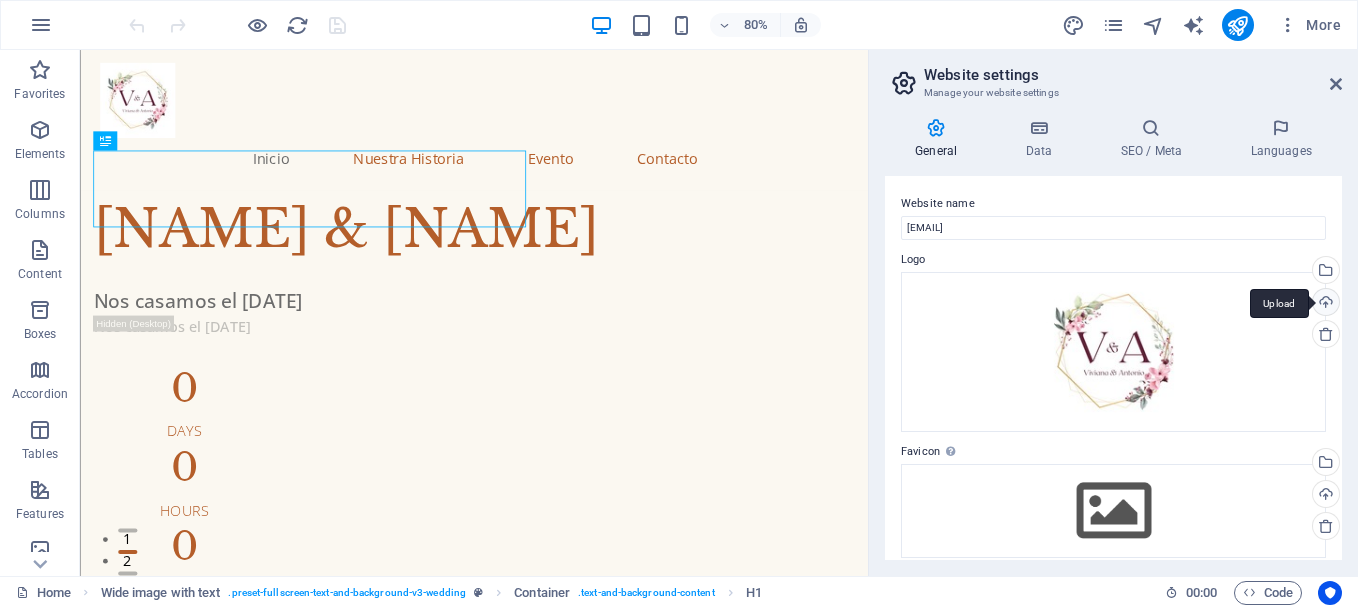 click on "Upload" at bounding box center (1324, 304) 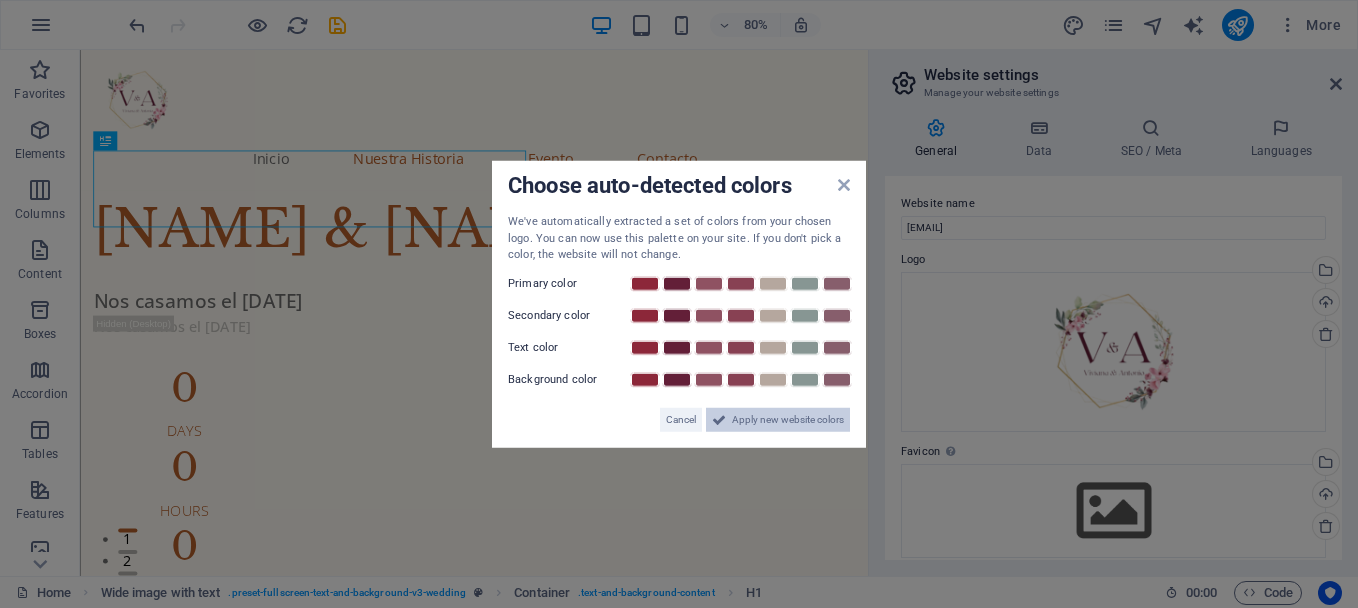 click on "Apply new website colors" at bounding box center (788, 419) 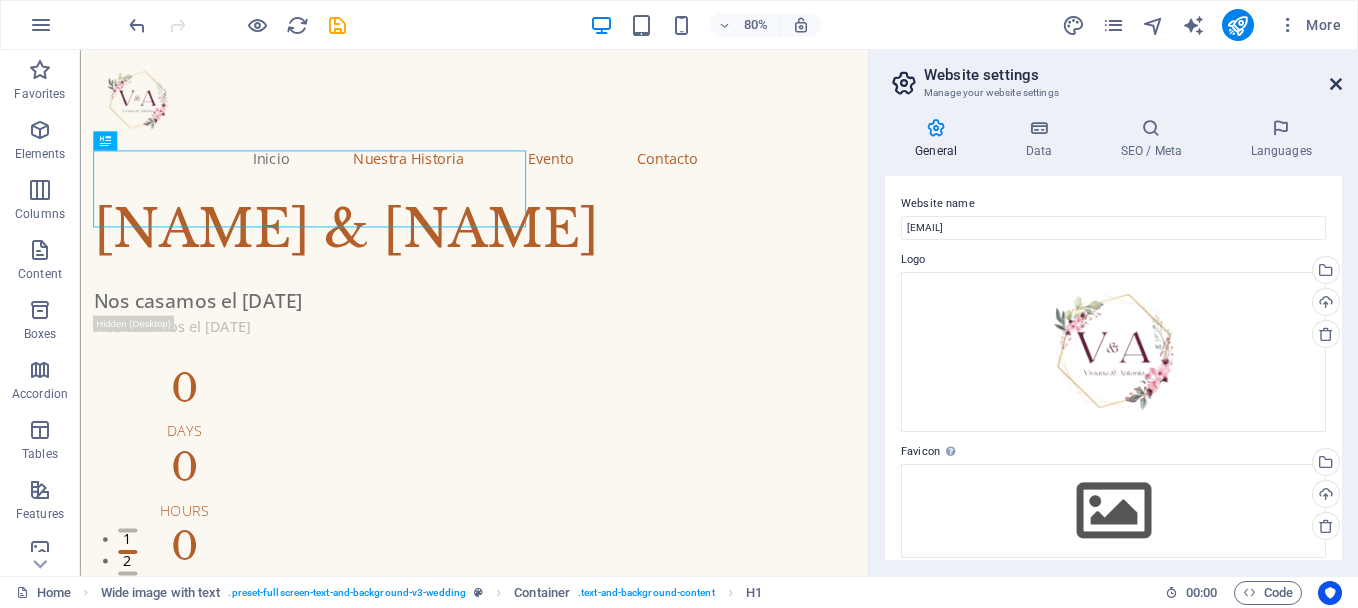 click at bounding box center [1336, 84] 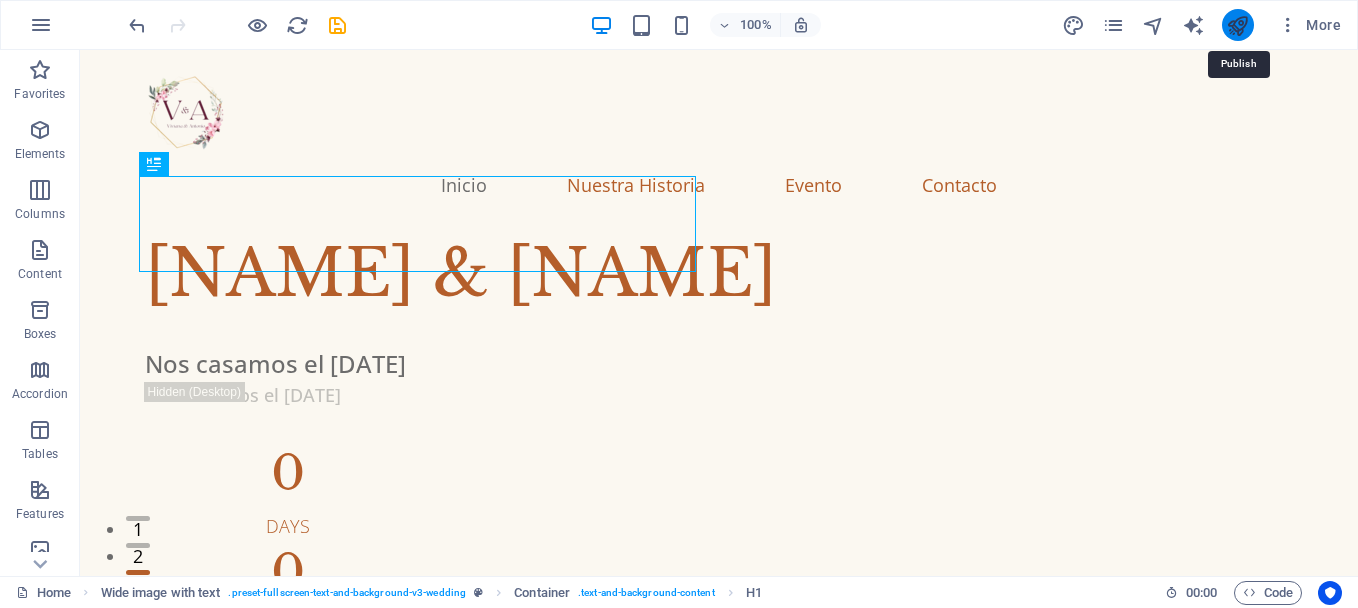 click at bounding box center [1237, 25] 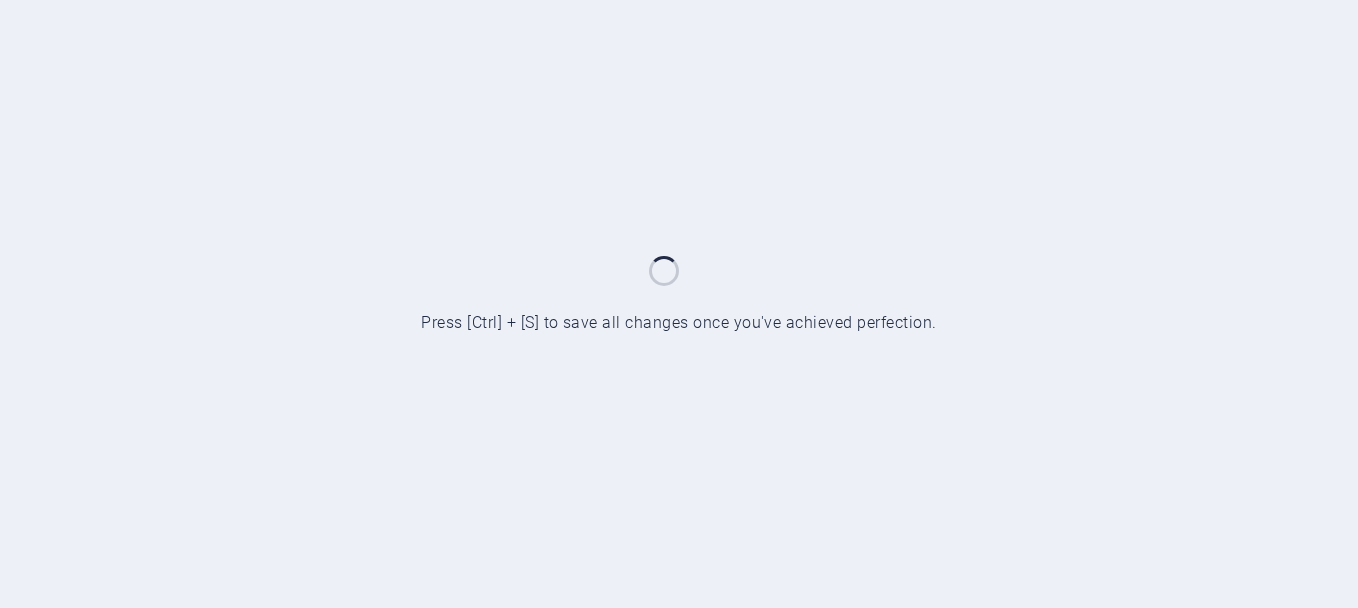 scroll, scrollTop: 0, scrollLeft: 0, axis: both 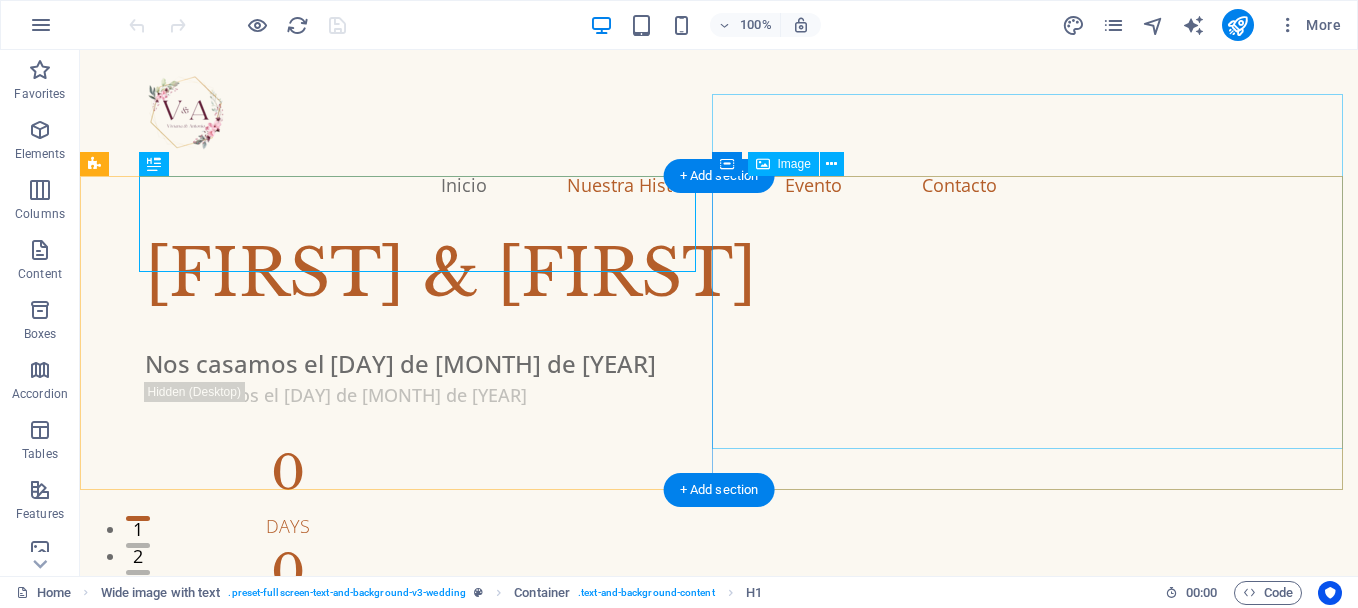 click at bounding box center (719, 1114) 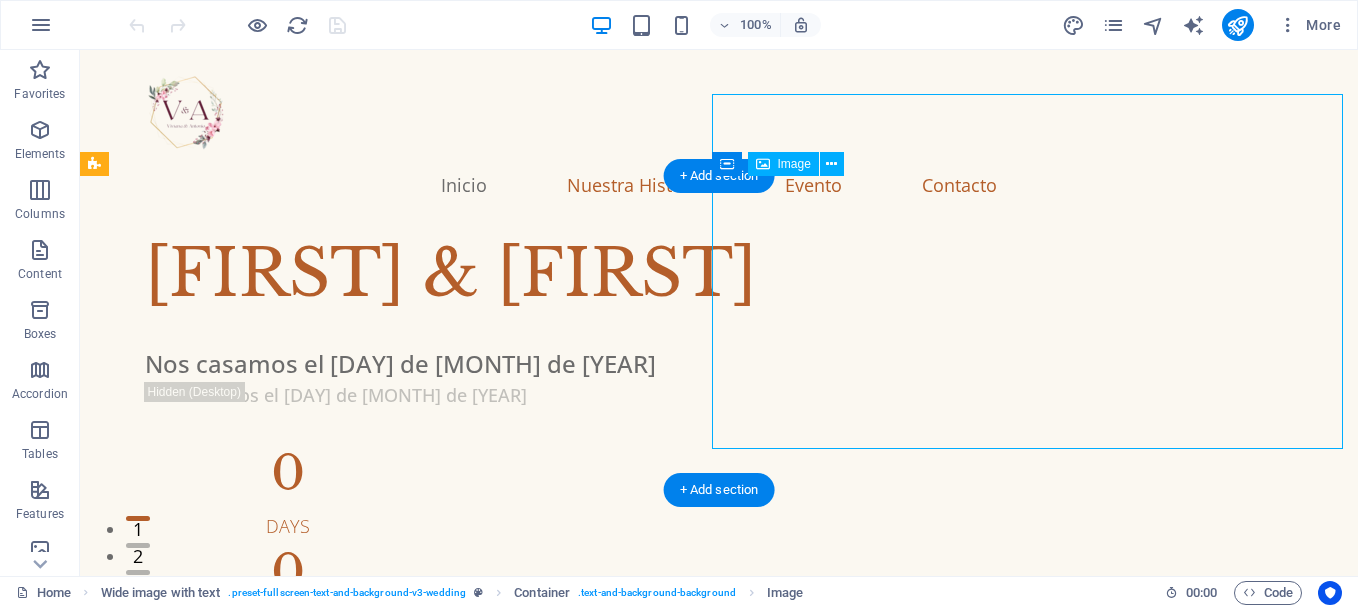 click at bounding box center [719, 1114] 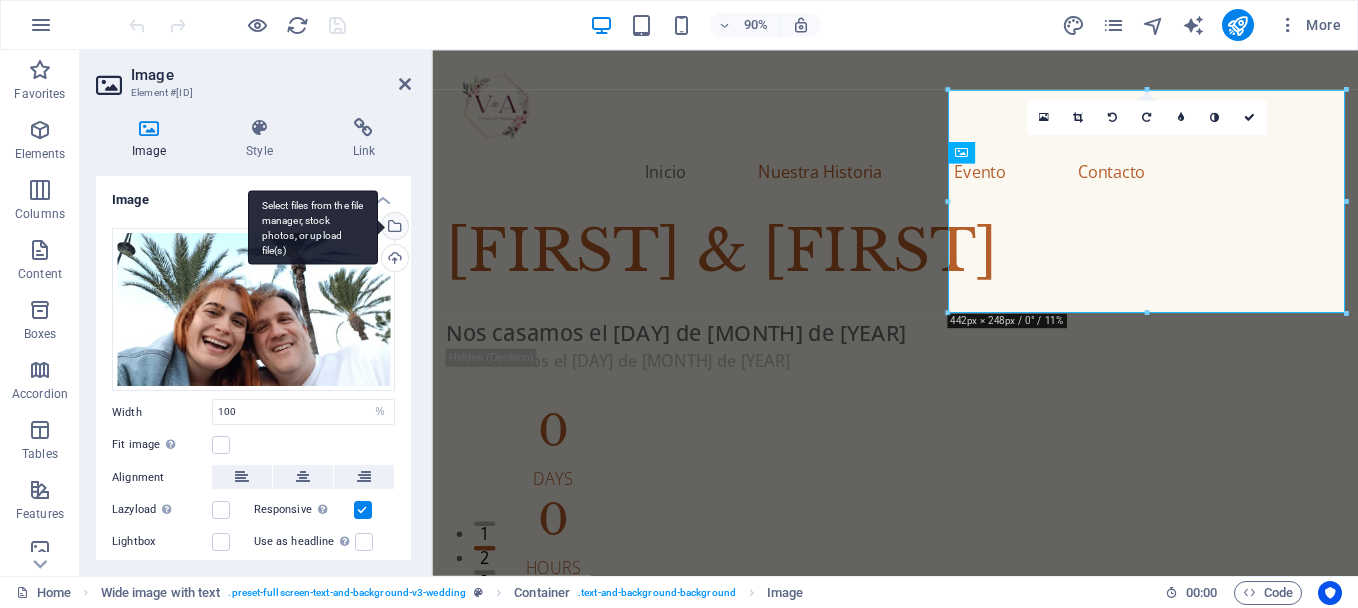 click on "Select files from the file manager, stock photos, or upload file(s)" at bounding box center [393, 228] 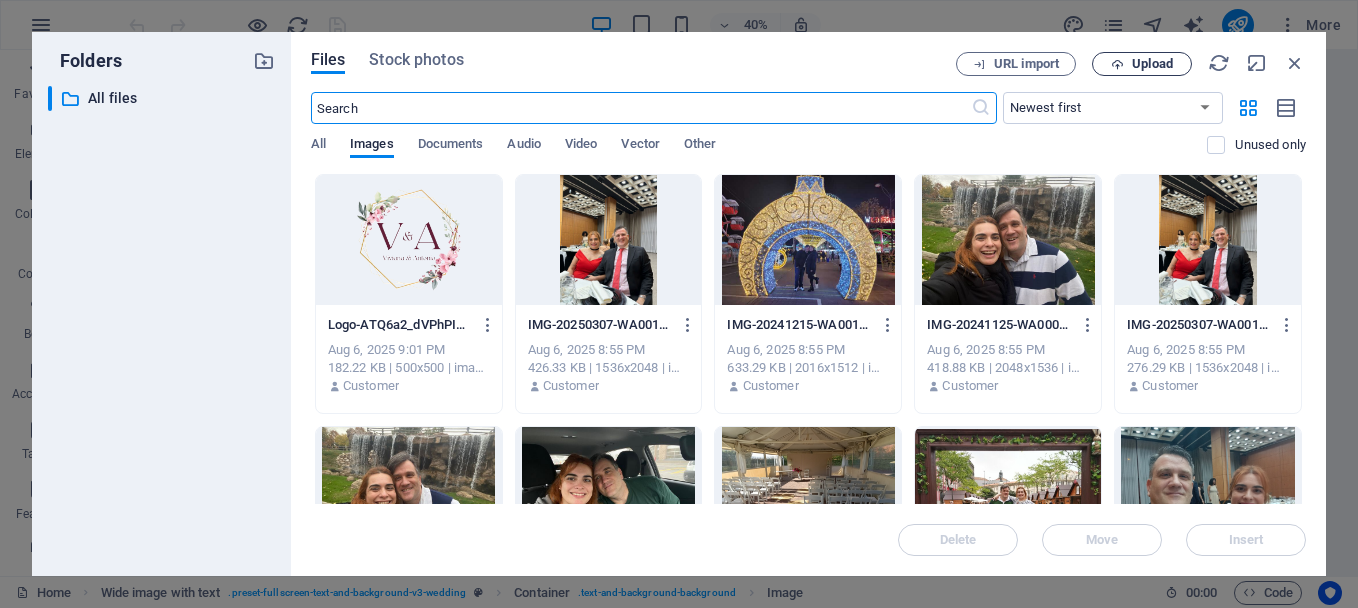 click on "Upload" at bounding box center [1152, 64] 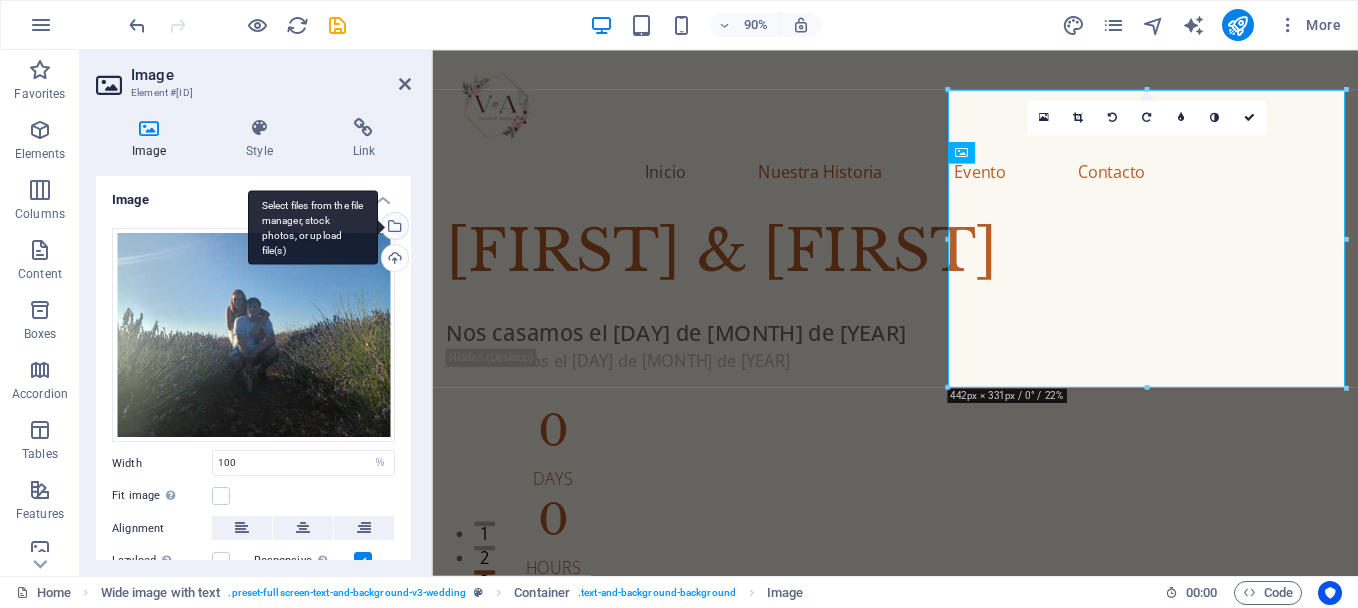 click on "Select files from the file manager, stock photos, or upload file(s)" at bounding box center (393, 228) 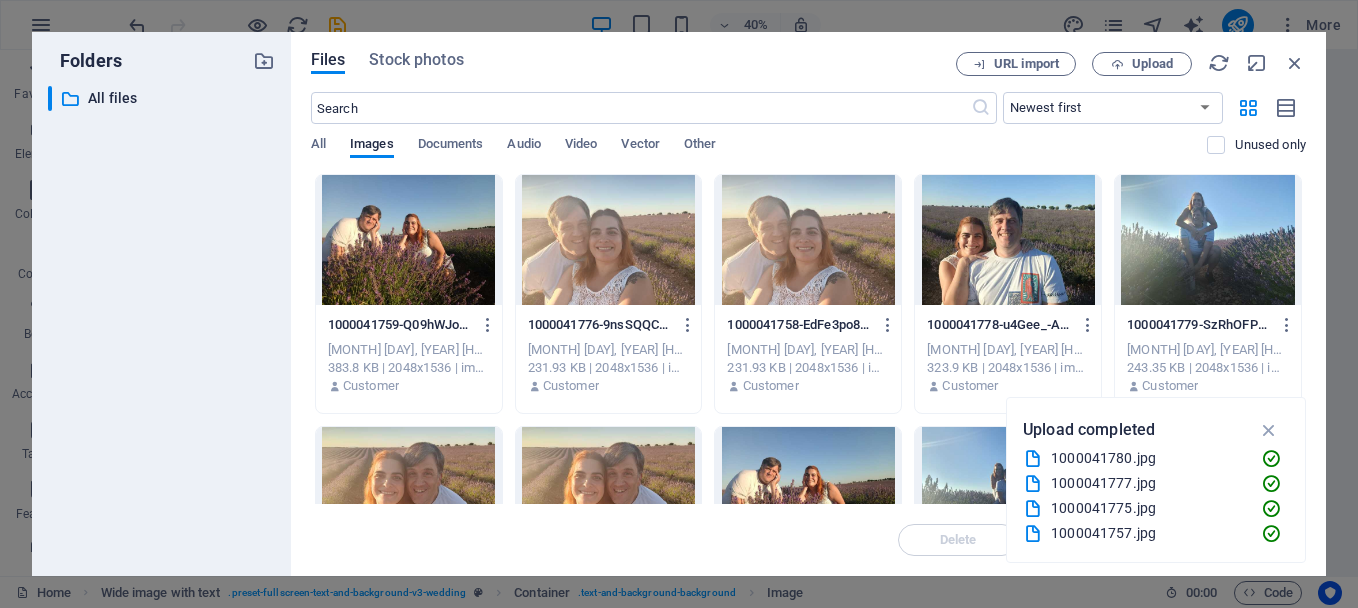 click at bounding box center (409, 240) 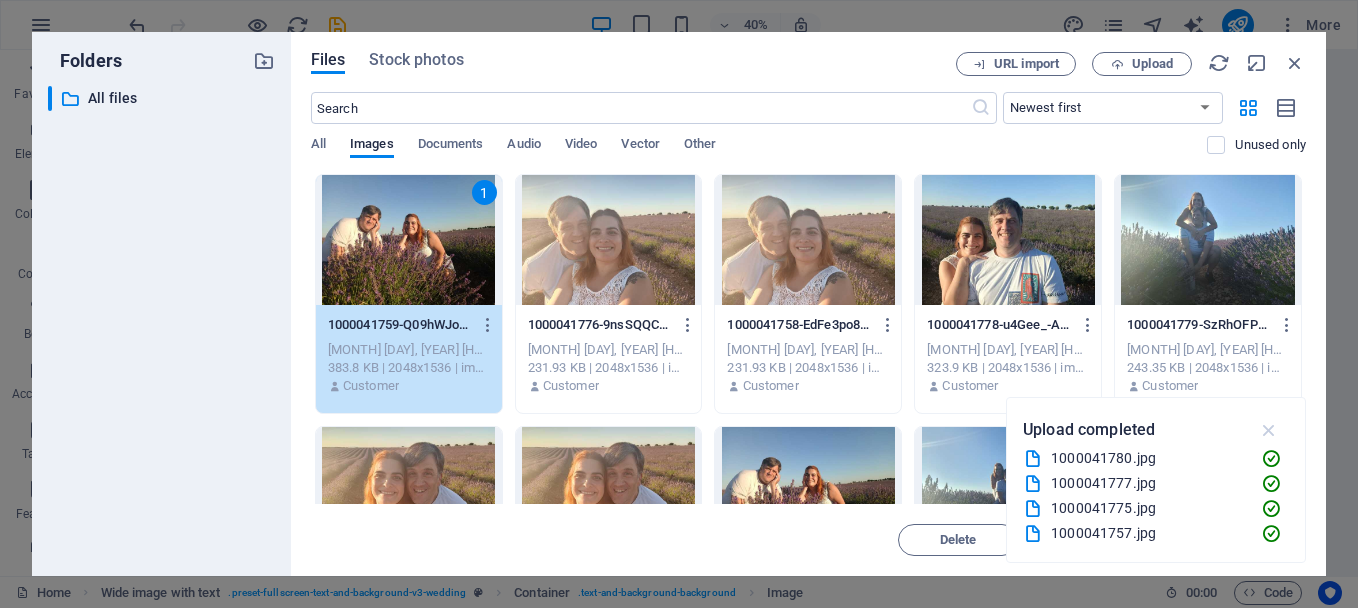 click at bounding box center [1269, 430] 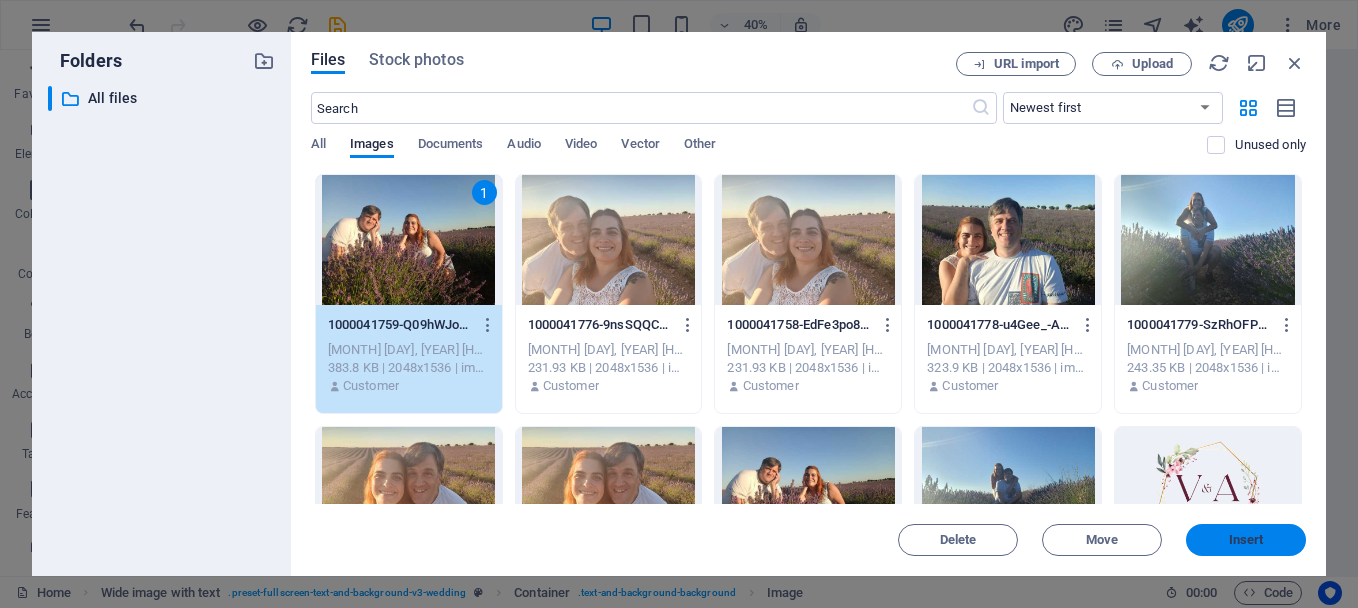 click on "Insert" at bounding box center (1246, 540) 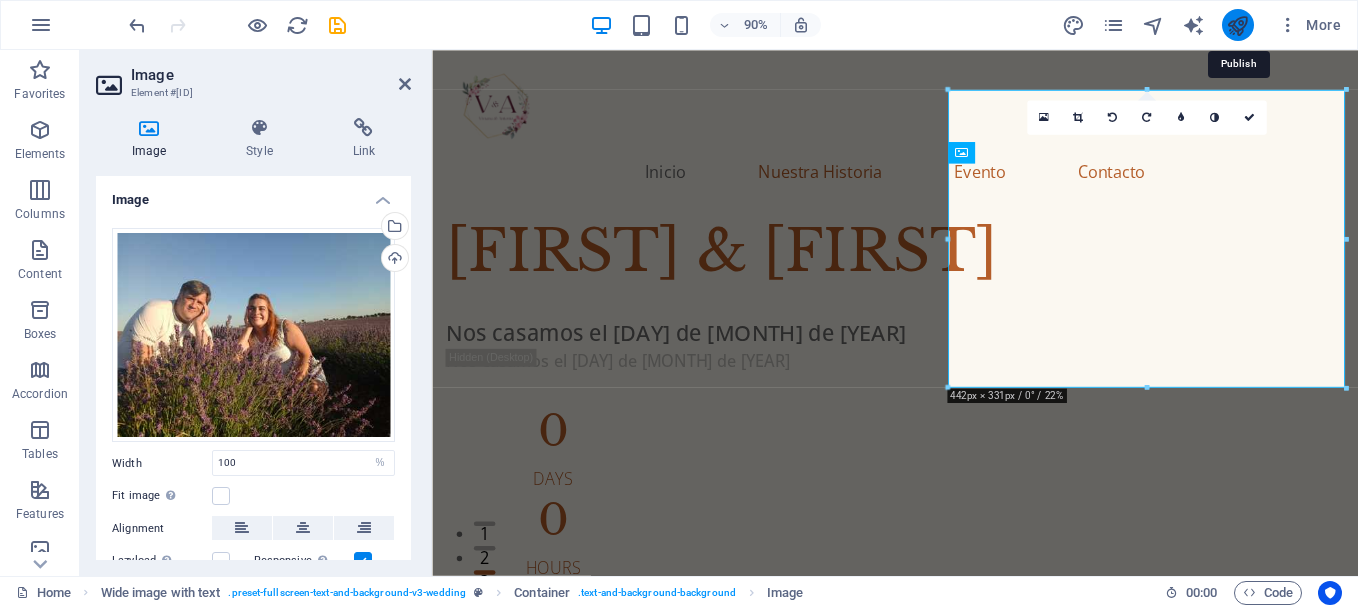 click at bounding box center (1237, 25) 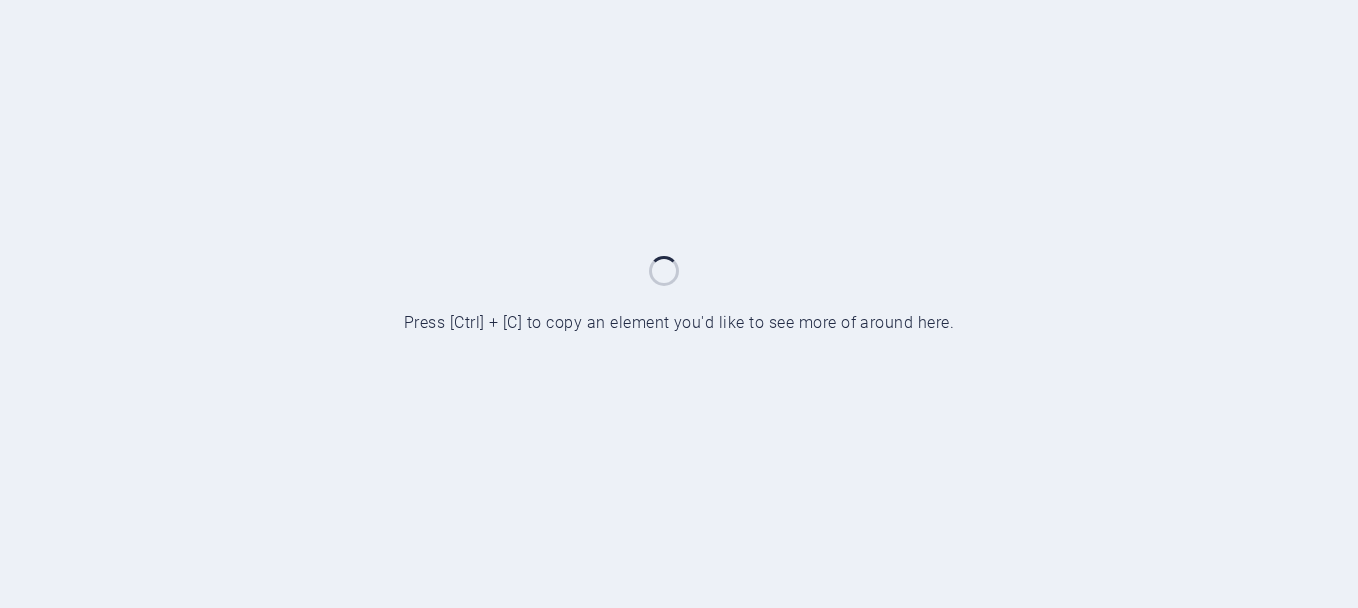 scroll, scrollTop: 0, scrollLeft: 0, axis: both 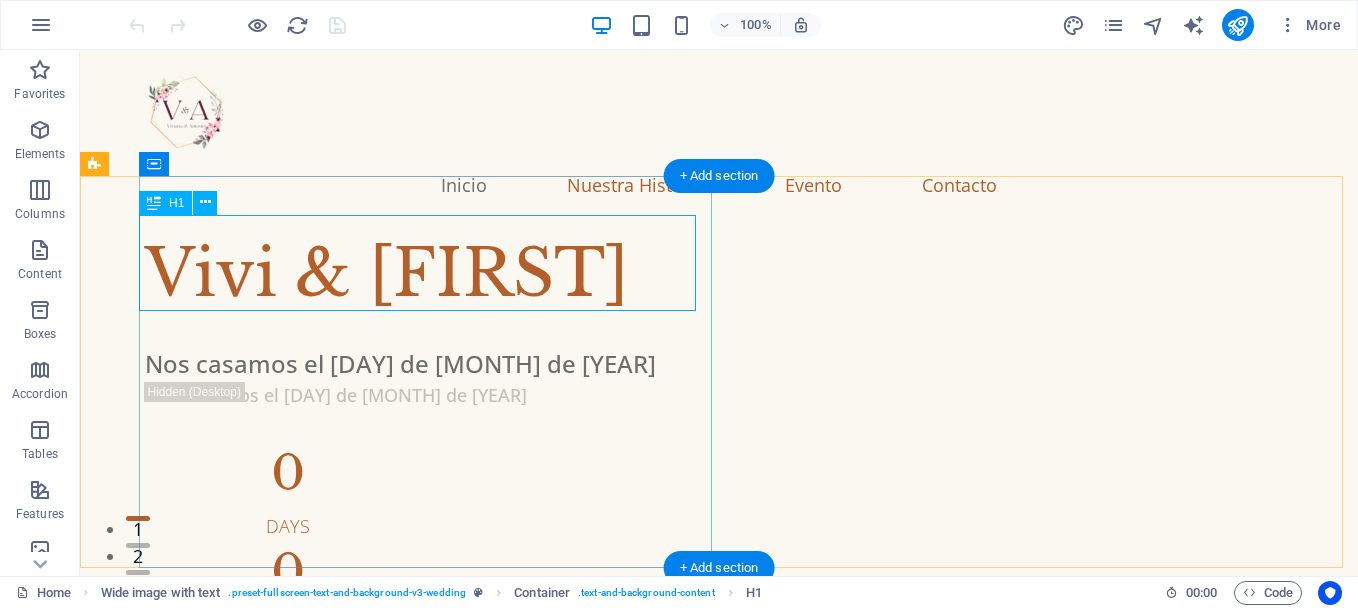 click on "Vivi & [FIRST]" at bounding box center [741, 274] 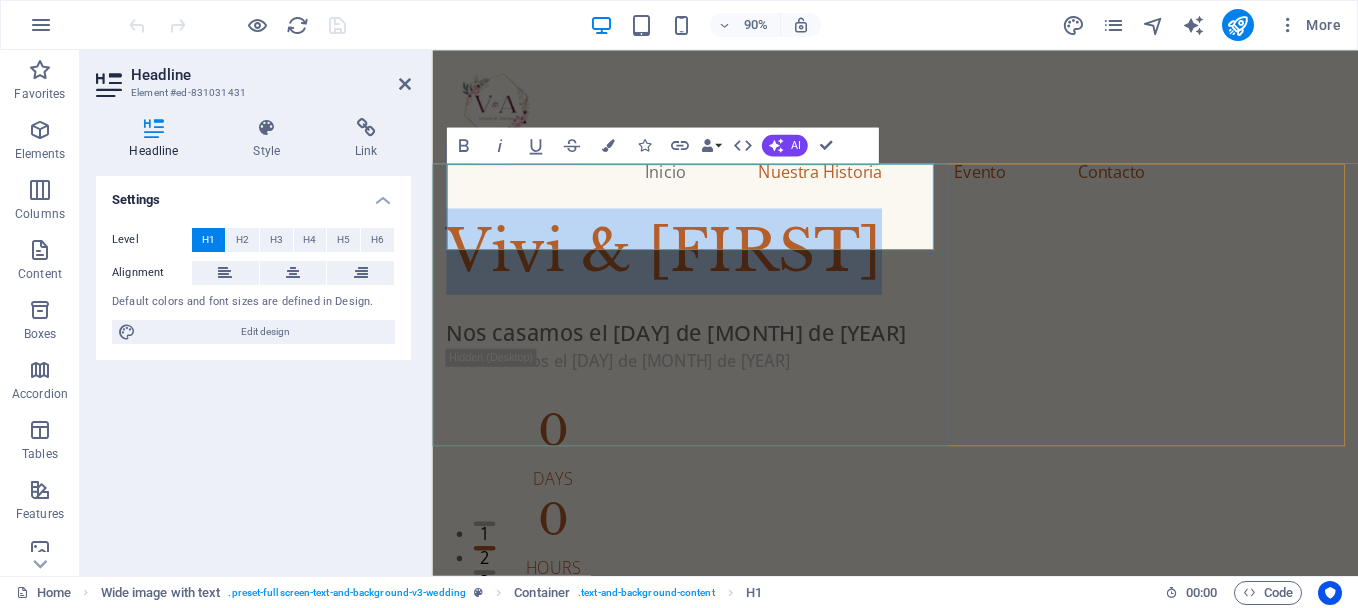 click on "Vivi & [FIRST]" at bounding box center [946, 274] 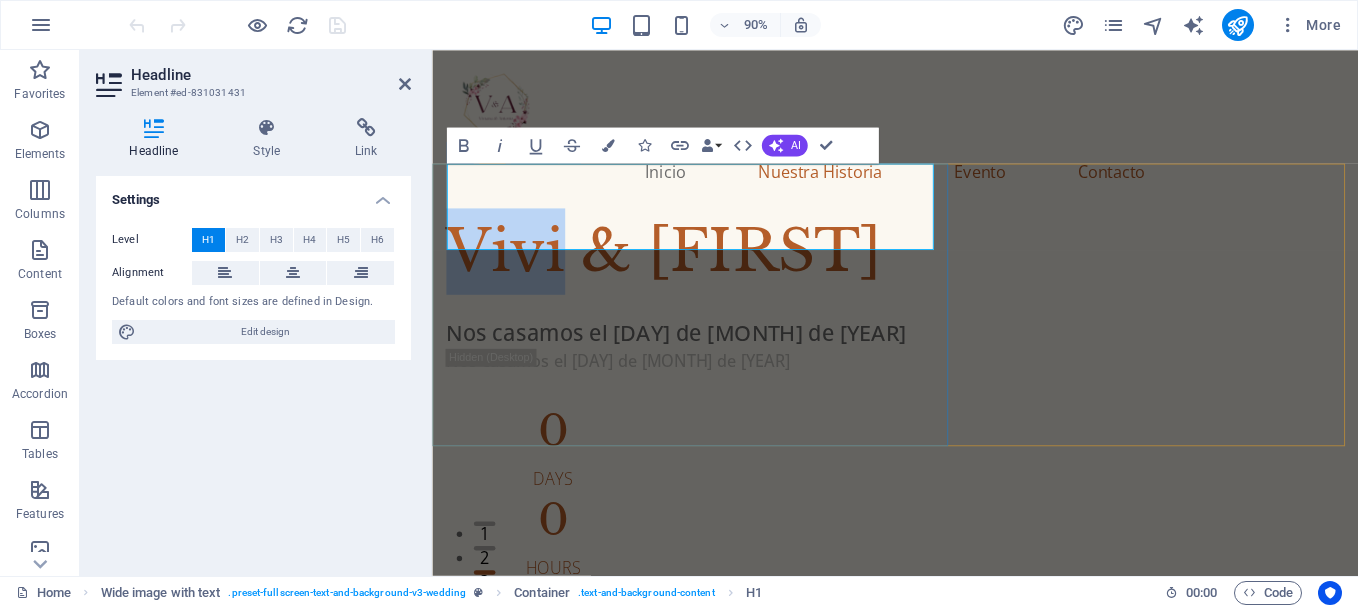 drag, startPoint x: 581, startPoint y: 217, endPoint x: 466, endPoint y: 224, distance: 115.212845 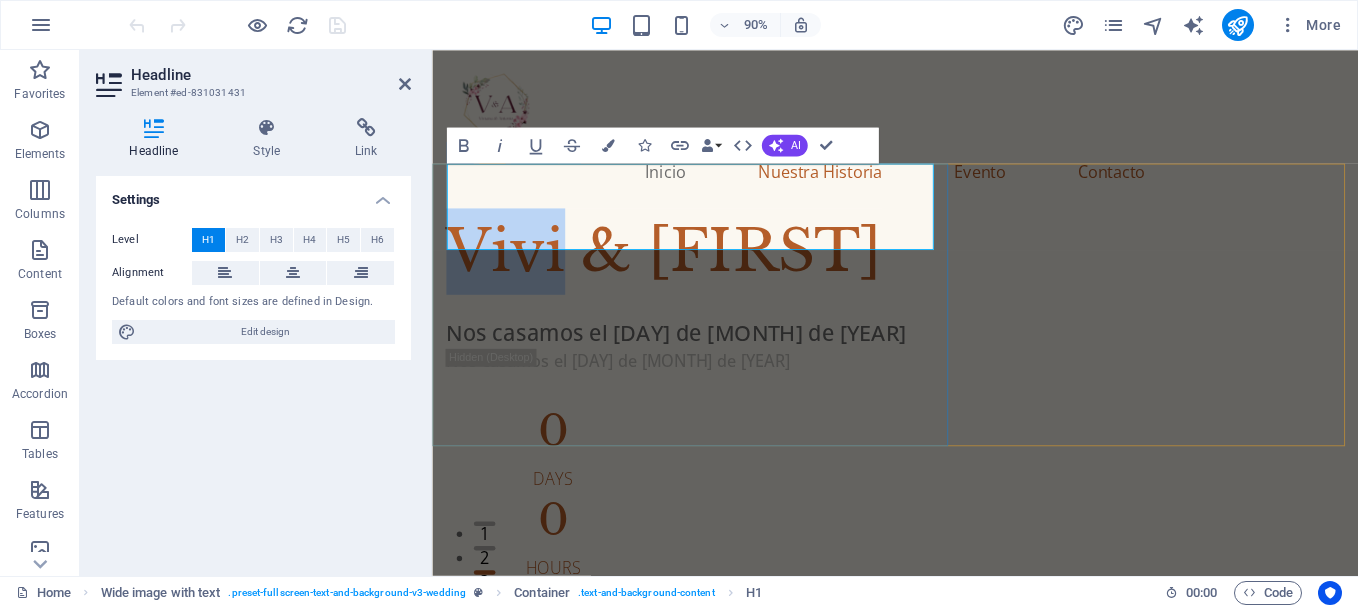 click on "Vivi & [FIRST]" at bounding box center [946, 274] 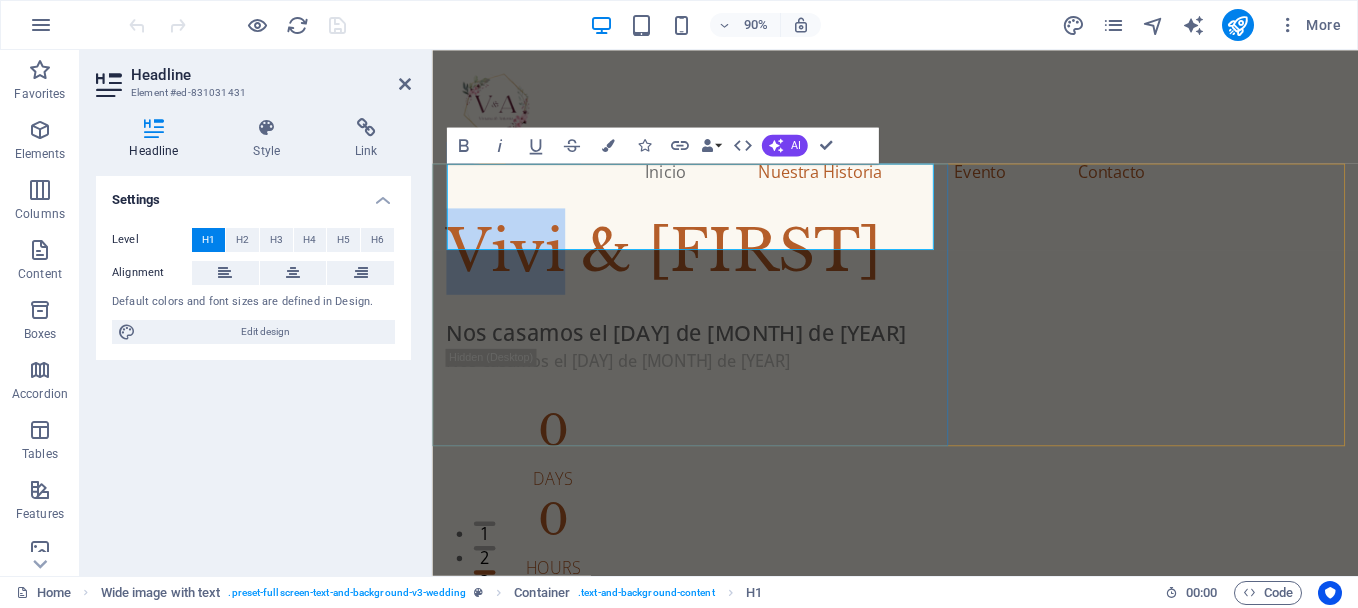 type 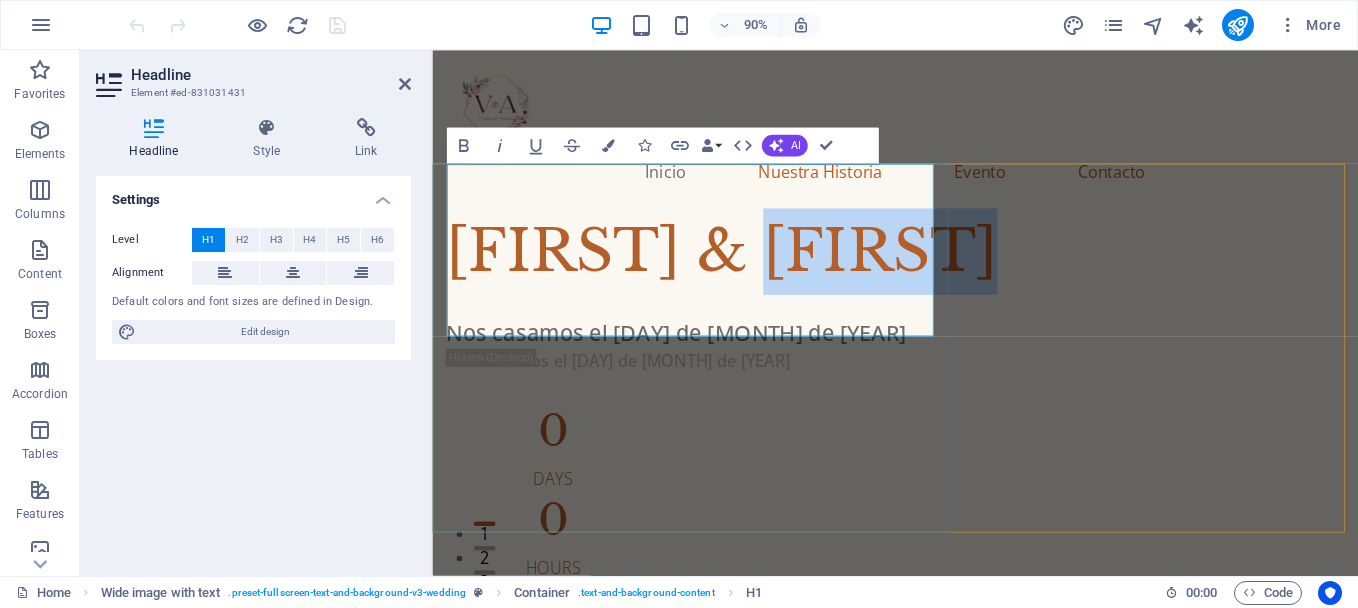 drag, startPoint x: 718, startPoint y: 307, endPoint x: 467, endPoint y: 294, distance: 251.33643 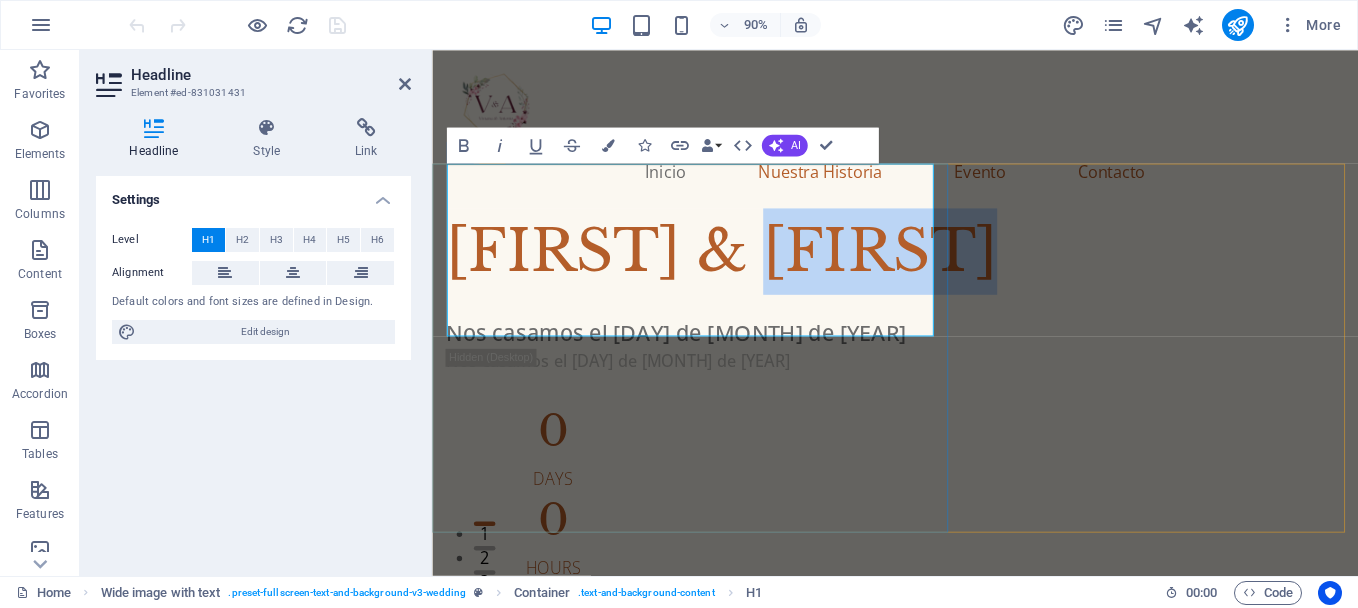 click on "Antonio & Antonio" at bounding box center (946, 274) 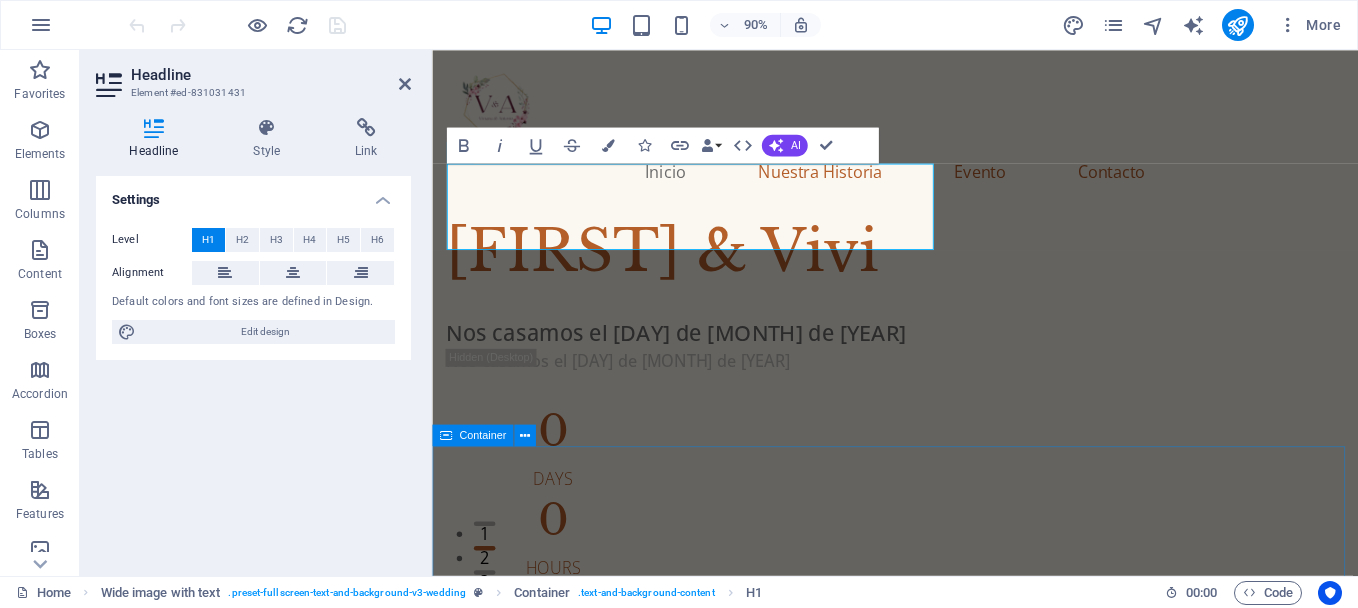 click on "Nuestra Historia May 12, 2019 When we first met Lorem ipsum dolor sit amet, consectetur adipiscing elit, sed do eiusmod tempor incididunt ut. June 21, 2019 Our first date Lorem ipsum dolor sit amet, consectetur adipiscing elit, sed do eiusmod tempor incididunt ut. May 12, 2024 Marriage Proposal Lorem ipsum dolor sit amet, consectetur adipiscing elit, sed do eiusmod tempor incididunt ut. June 21, 2024 Our Engagement Lorem ipsum dolor sit amet, consectetur adipiscing elit, sed do eiusmod tempor incididunt ut." at bounding box center [946, 2674] 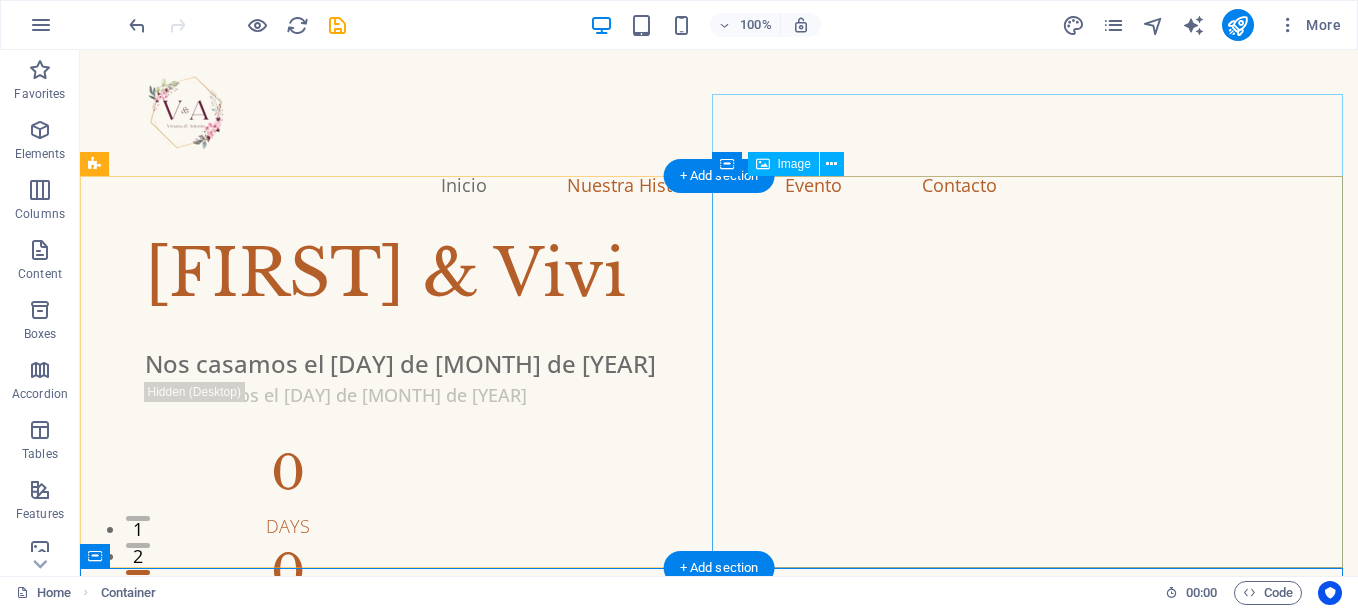 click at bounding box center (719, 1234) 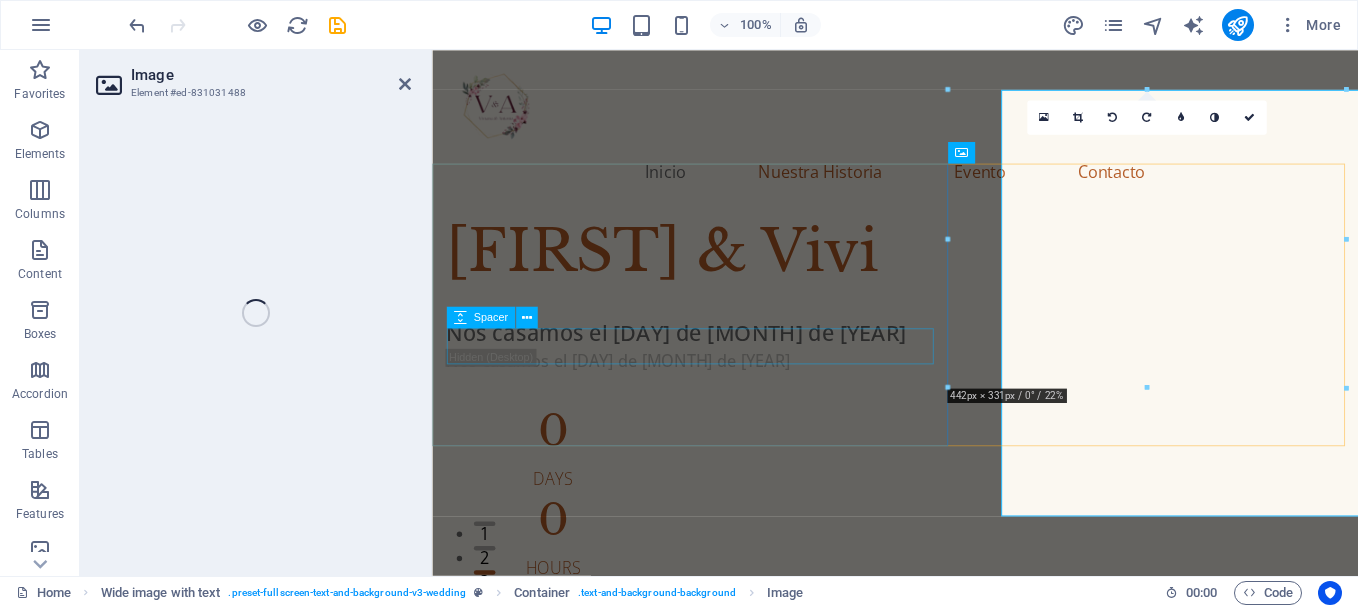 select on "%" 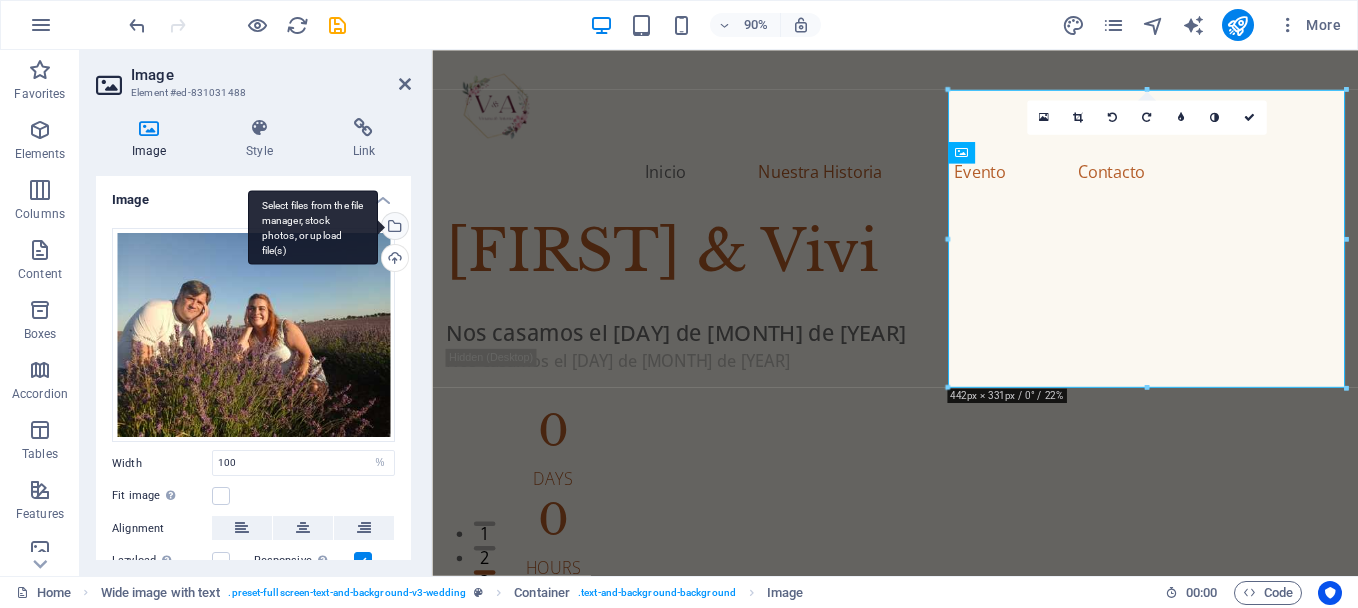 click on "Select files from the file manager, stock photos, or upload file(s)" at bounding box center [393, 228] 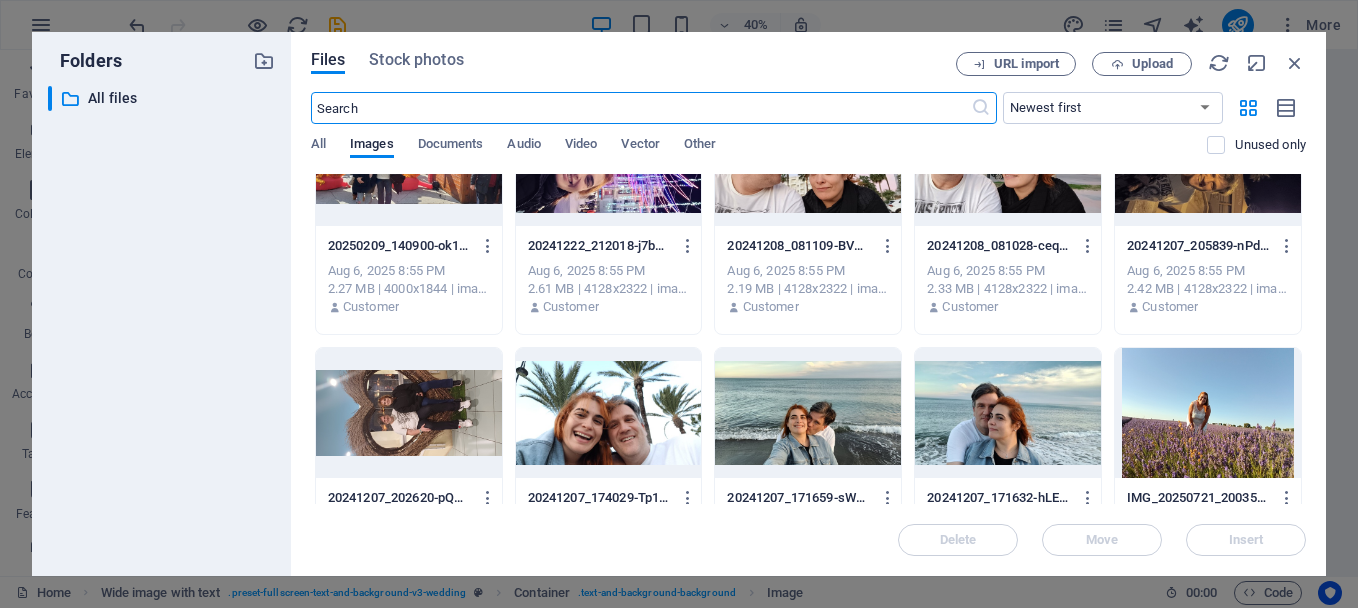 scroll, scrollTop: 1099, scrollLeft: 0, axis: vertical 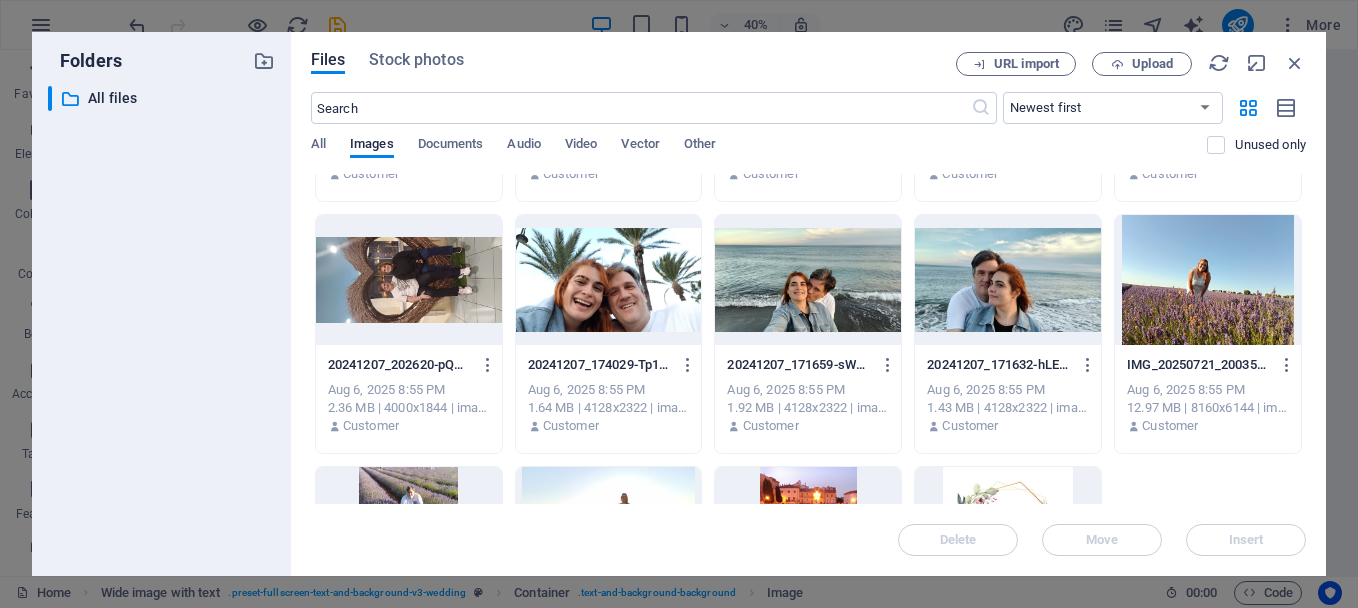 click at bounding box center [1008, 280] 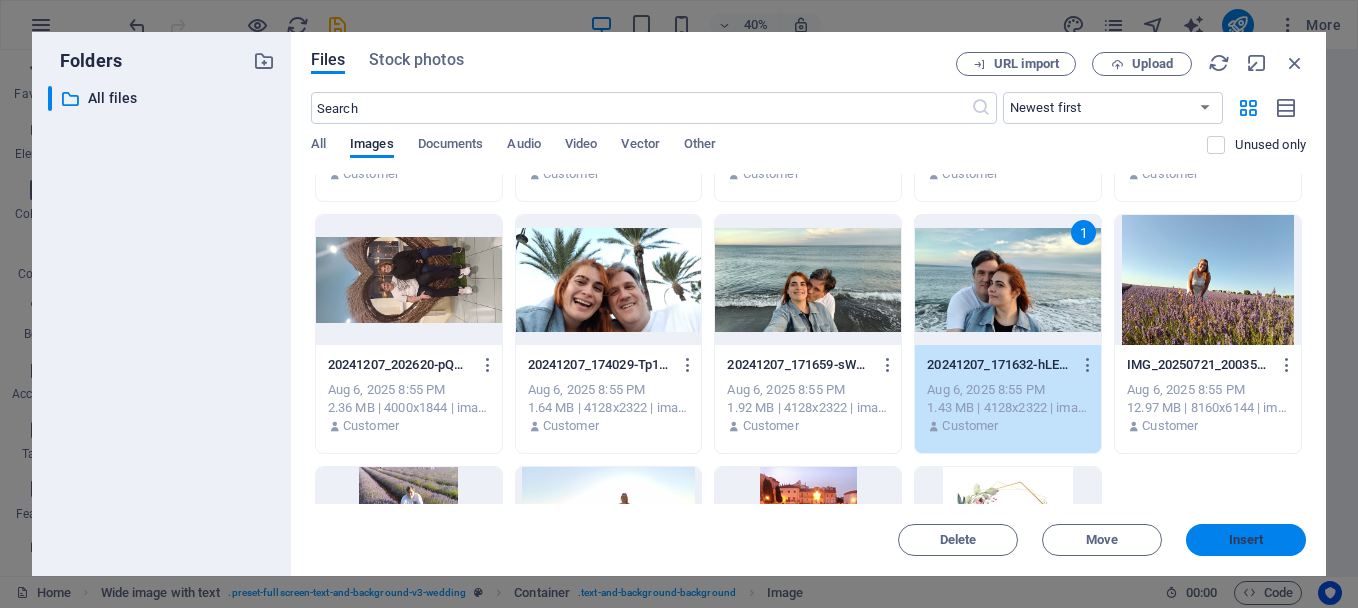 click on "Insert" at bounding box center [1246, 540] 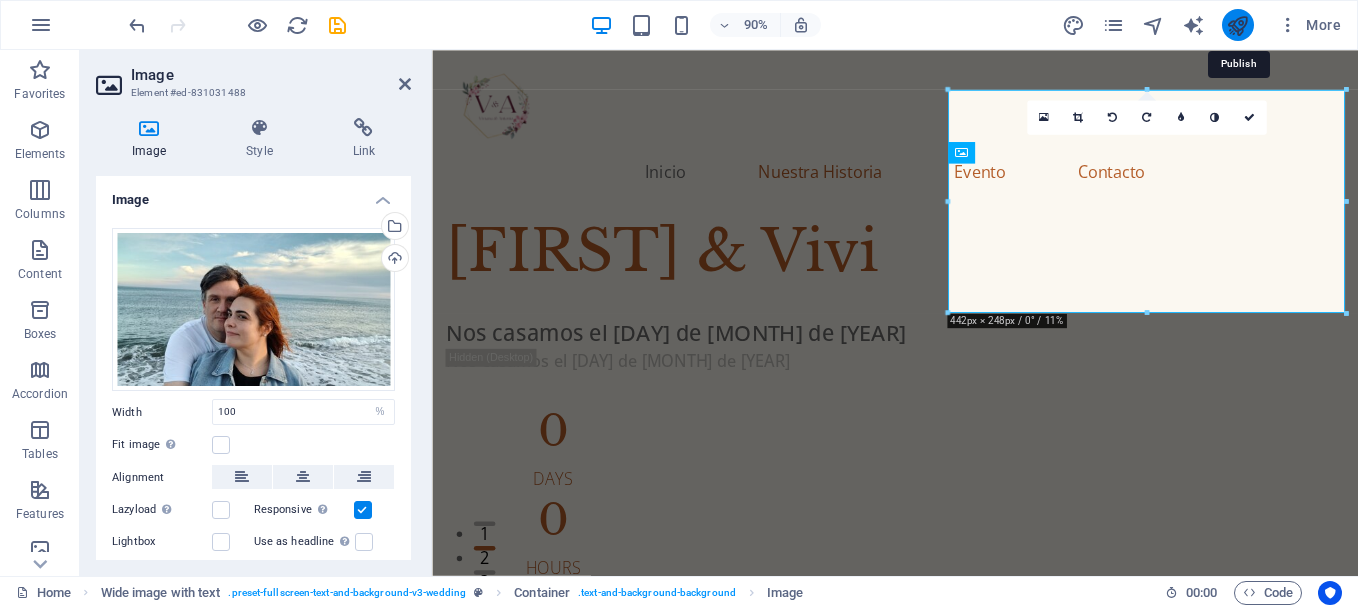 click at bounding box center [1237, 25] 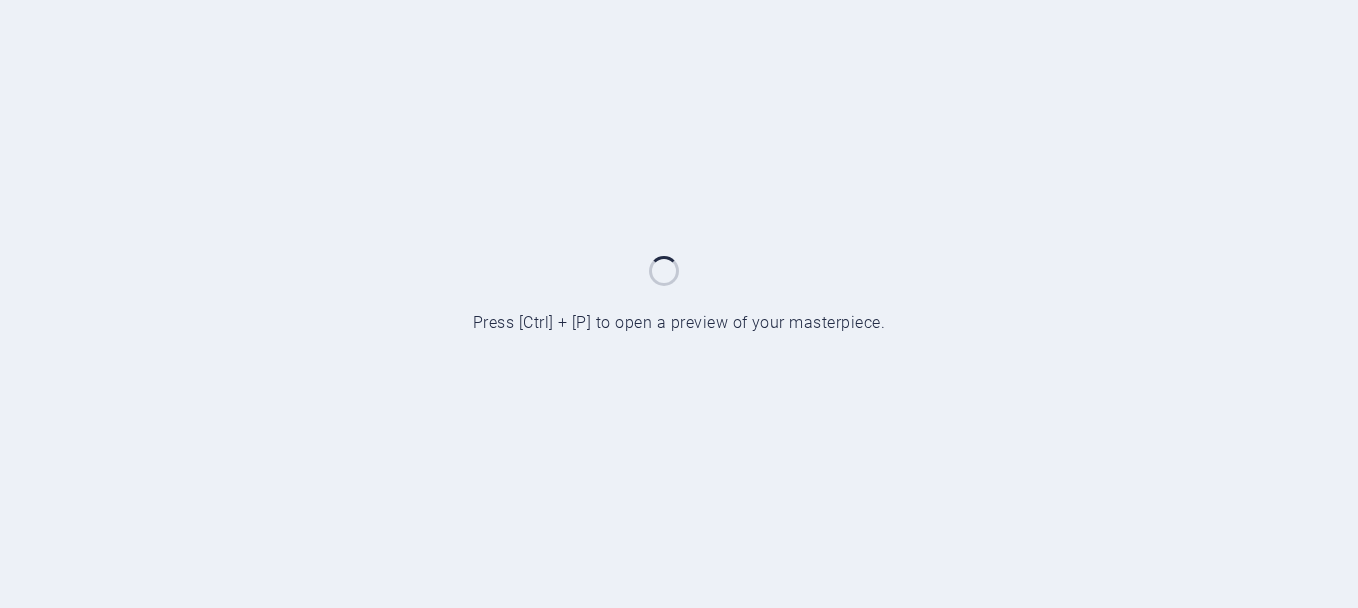 scroll, scrollTop: 0, scrollLeft: 0, axis: both 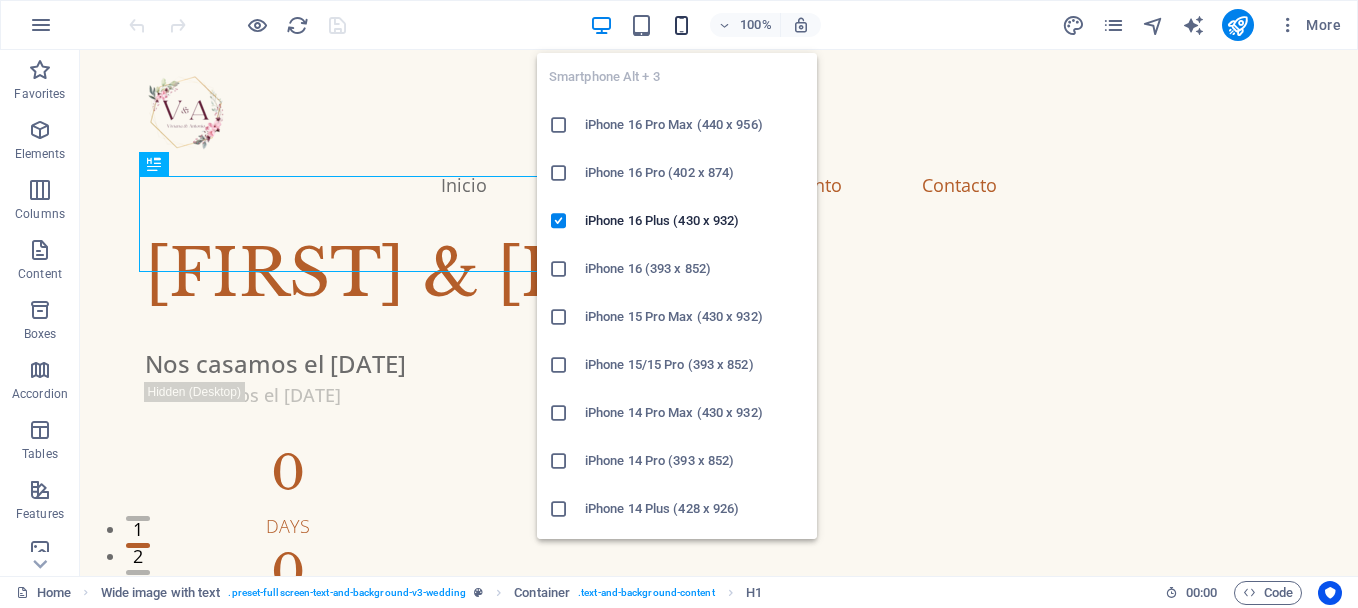 click at bounding box center (681, 25) 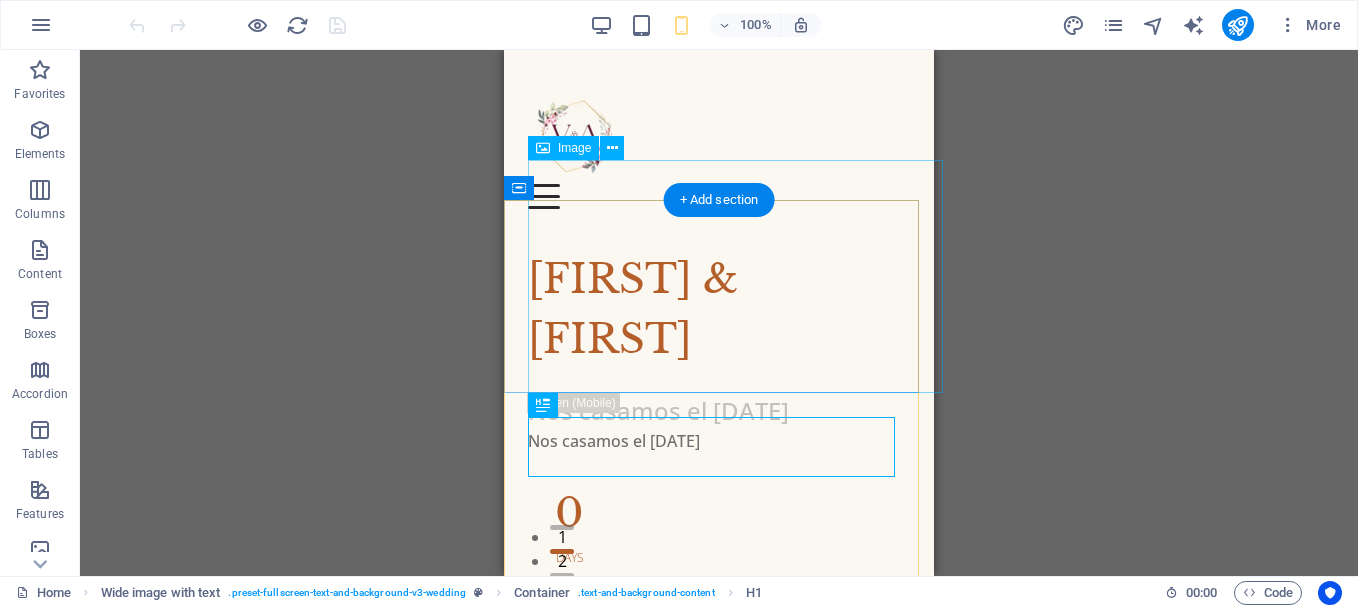 click at bounding box center [731, 911] 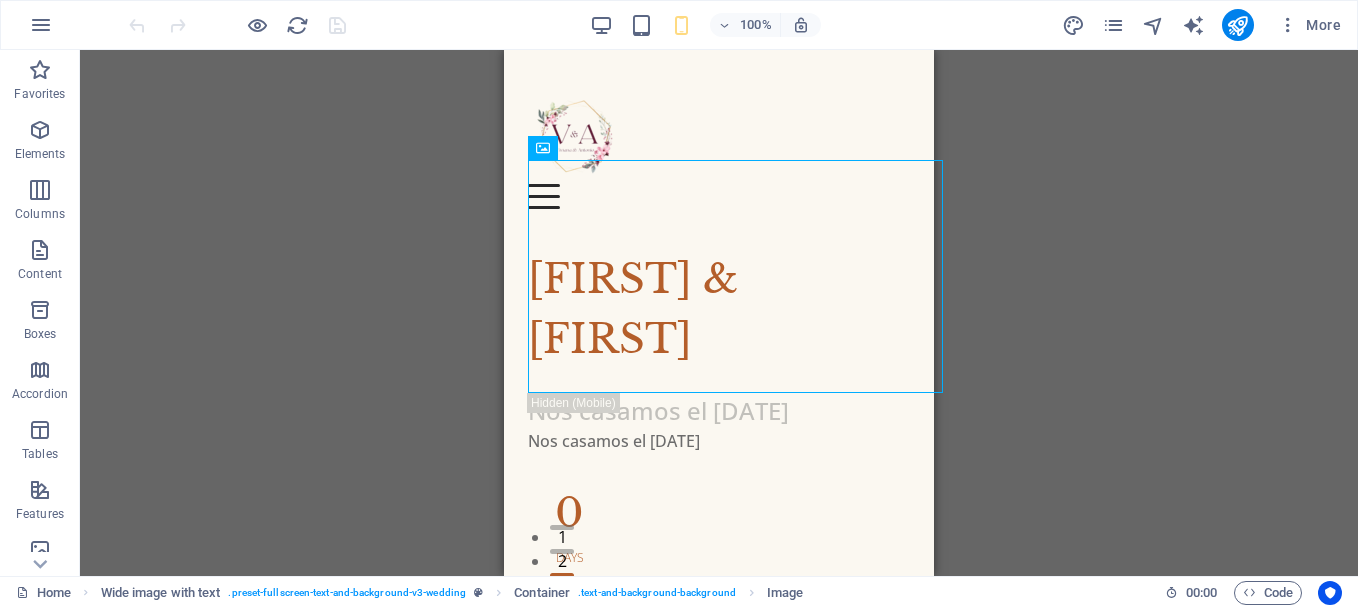click on "Drag here to replace the existing content. Press “Ctrl” if you want to create a new element.
H1   Wide image with text   Container   Image   Container   Menu Bar   Menu" at bounding box center (719, 313) 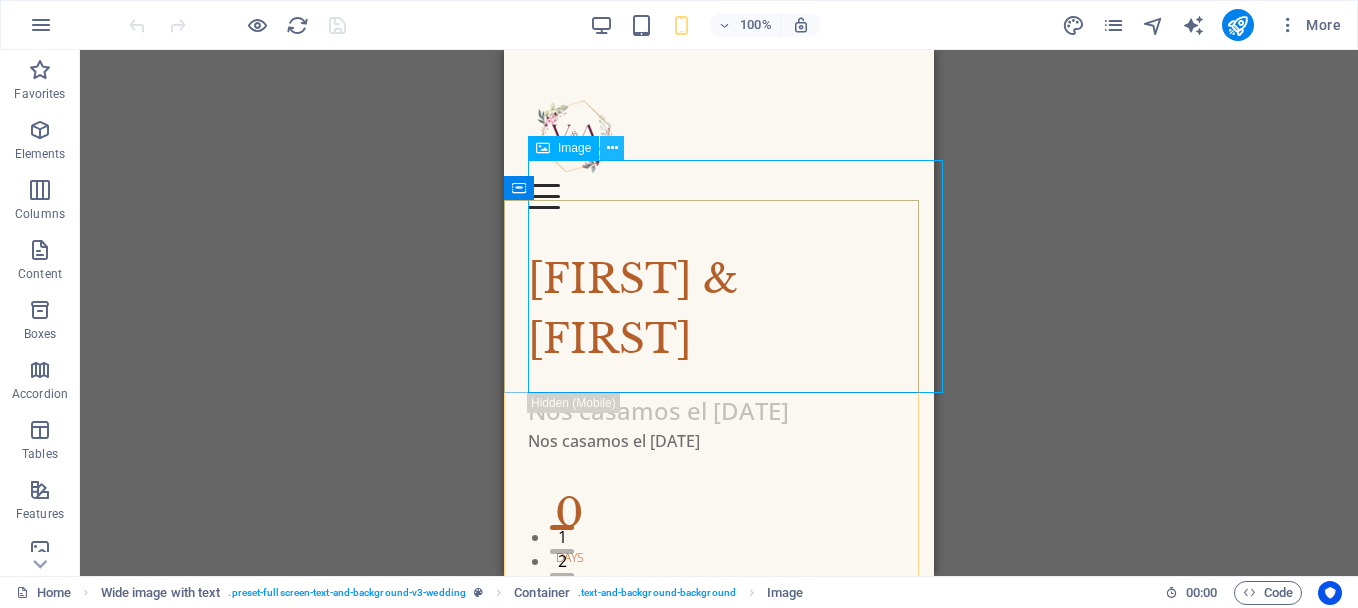 click at bounding box center (612, 148) 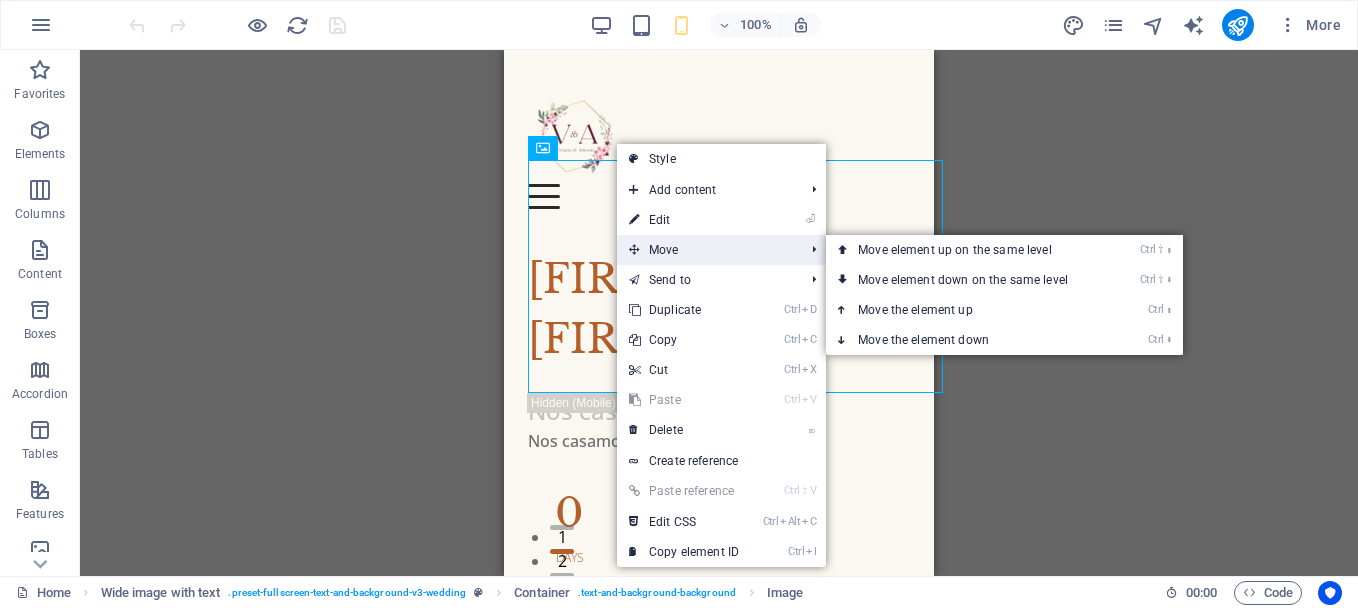 click on "Move" at bounding box center (706, 250) 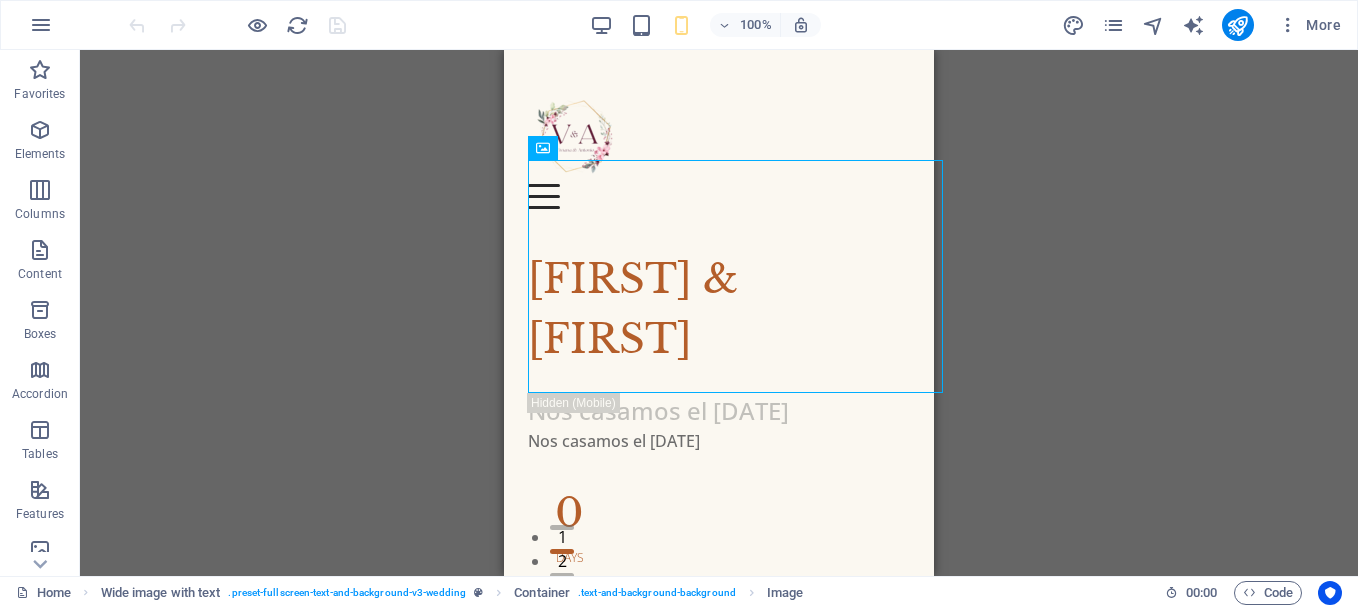 click on "Drag here to replace the existing content. Press “Ctrl” if you want to create a new element.
H1   Wide image with text   Container   Image   Container   Menu Bar   Menu   Logo   Container   HTML" at bounding box center (719, 313) 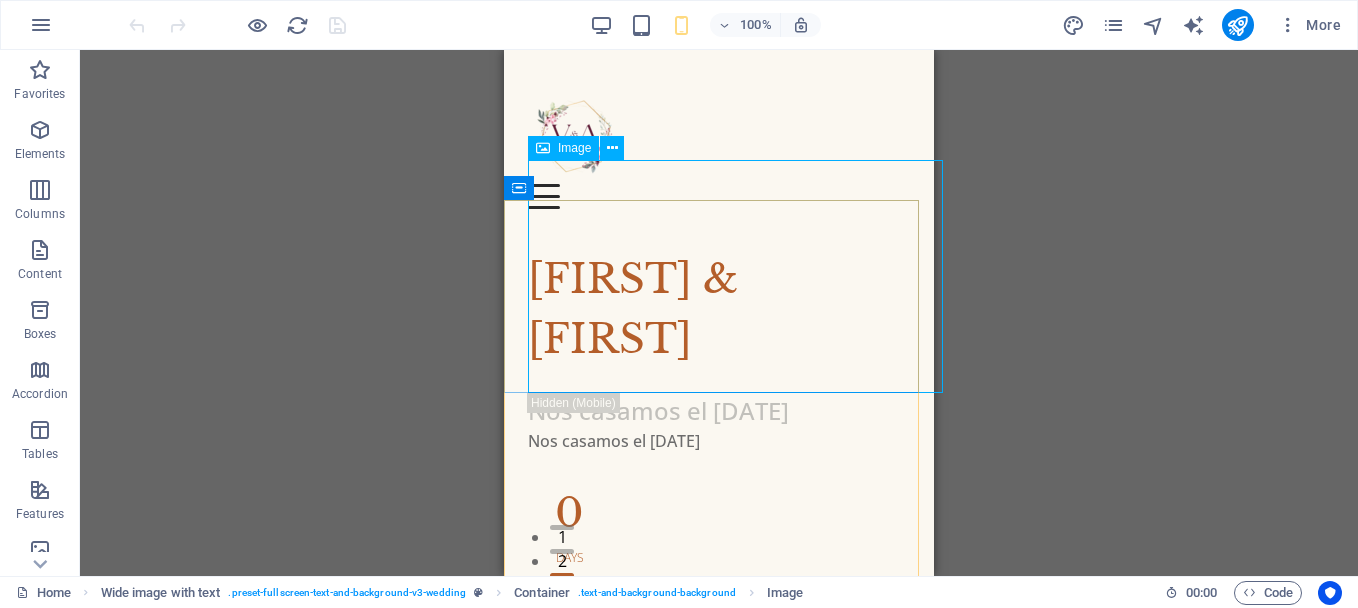 click at bounding box center [543, 148] 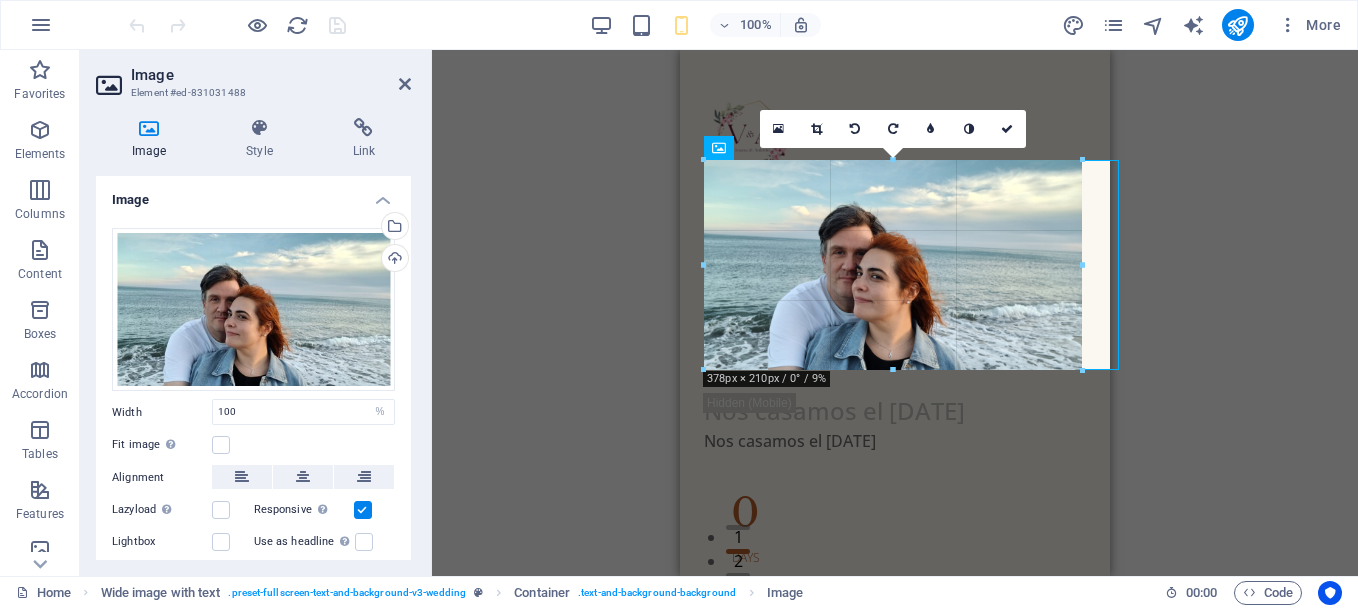 drag, startPoint x: 1119, startPoint y: 158, endPoint x: 1085, endPoint y: 195, distance: 50.24938 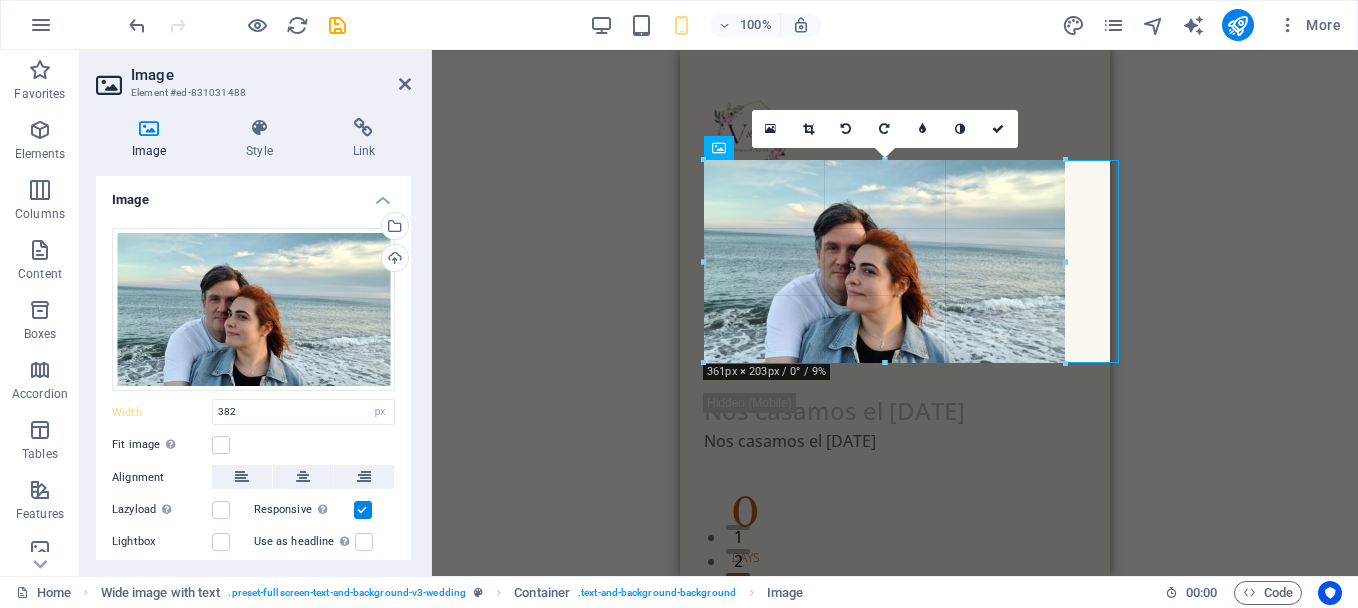 drag, startPoint x: 1087, startPoint y: 162, endPoint x: 380, endPoint y: 135, distance: 707.5154 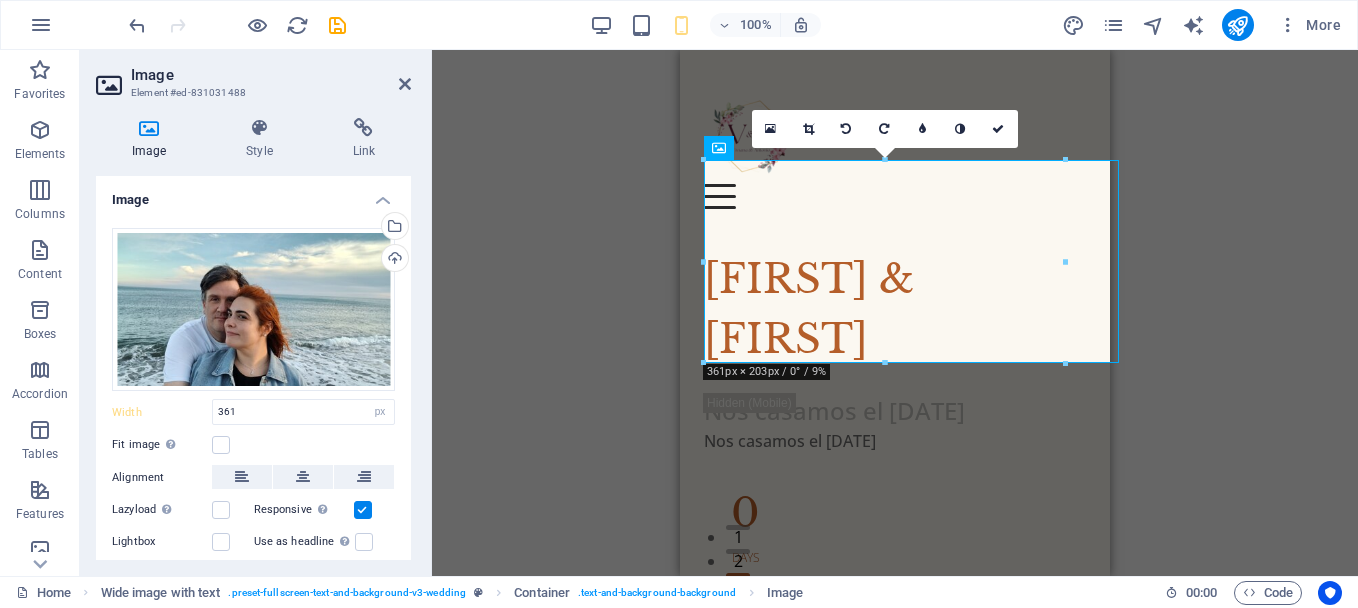 click on "Drag here to replace the existing content. Press “Ctrl” if you want to create a new element.
H1   Wide image with text   Container   Image   Wide image with text   Container   Menu Bar   Menu   Logo   Container   HTML 180 170 160 150 140 130 120 110 100 90 80 70 60 50 40 30 20 10 0 -10 -20 -30 -40 -50 -60 -70 -80 -90 -100 -110 -120 -130 -140 -150 -160 -170 361px × 203px / 0° / 9% 16:10 16:9 4:3 1:1 1:2 0" at bounding box center (895, 313) 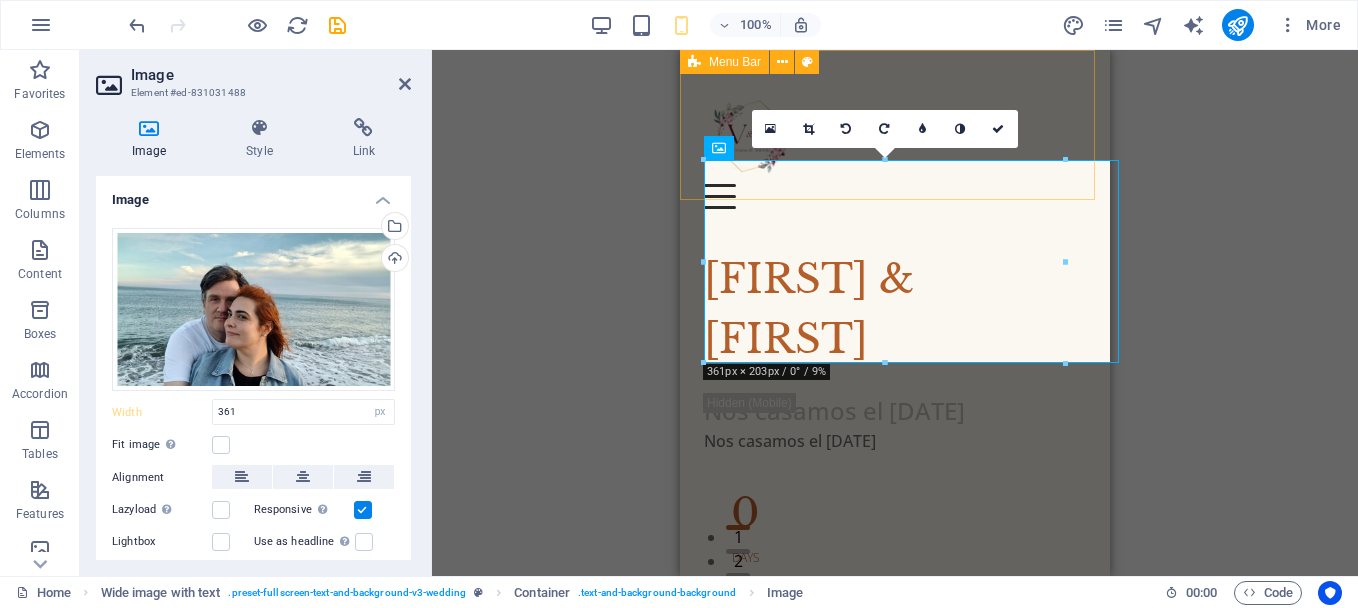 click on "Inicio Nuestra Historia Evento Contacto" at bounding box center (895, 137) 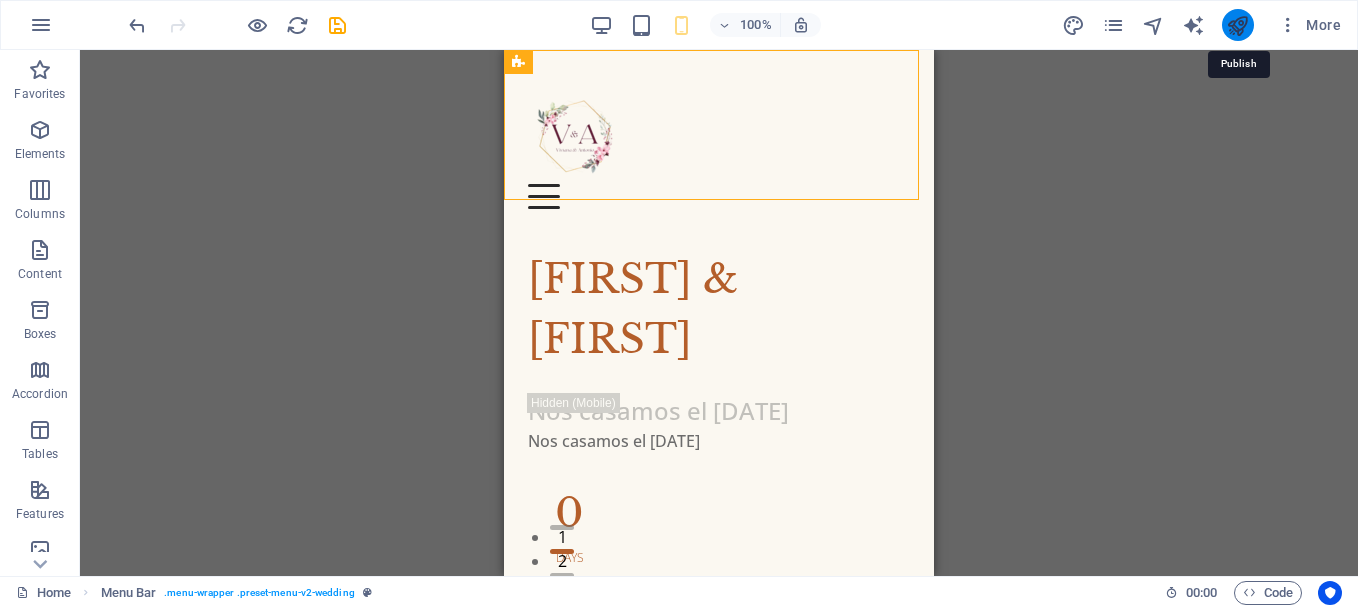 click at bounding box center [1237, 25] 